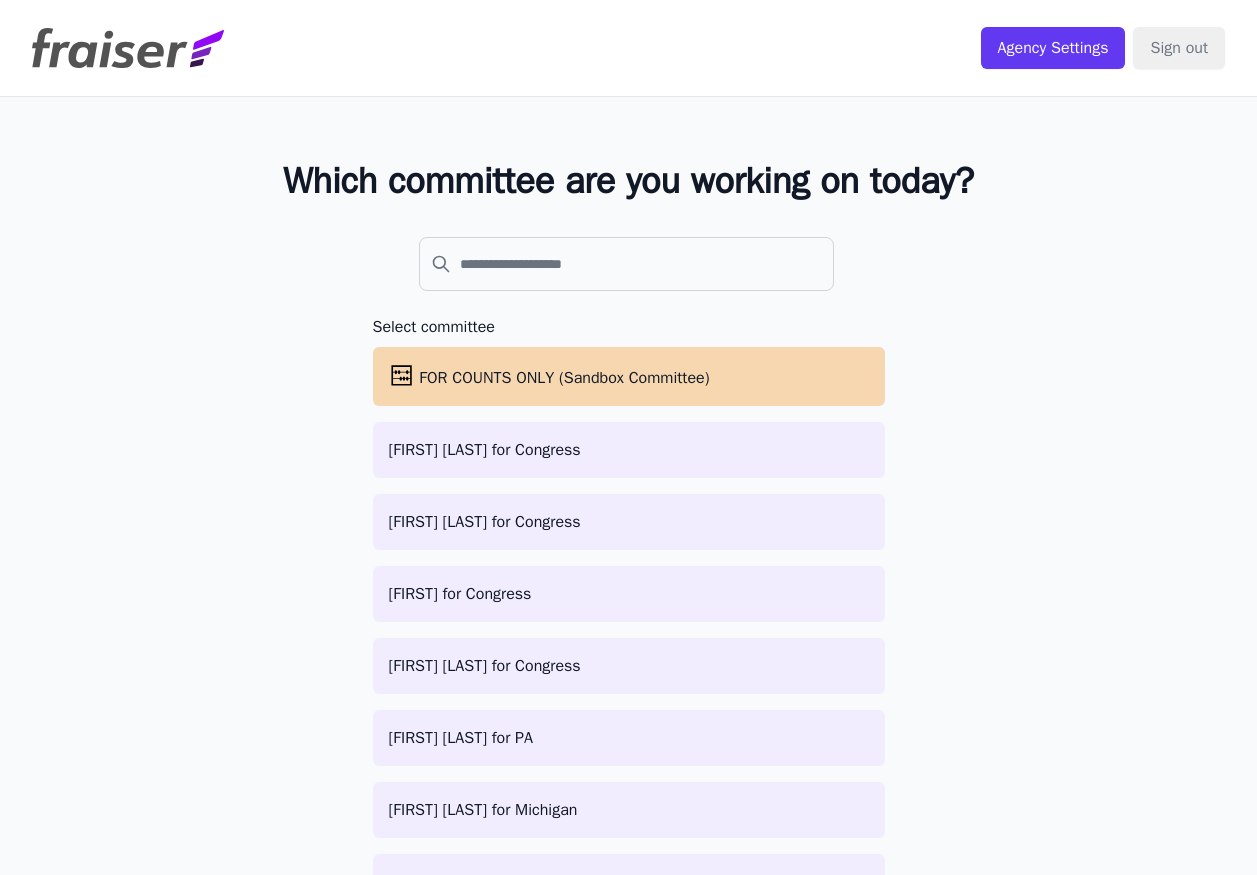scroll, scrollTop: 0, scrollLeft: 0, axis: both 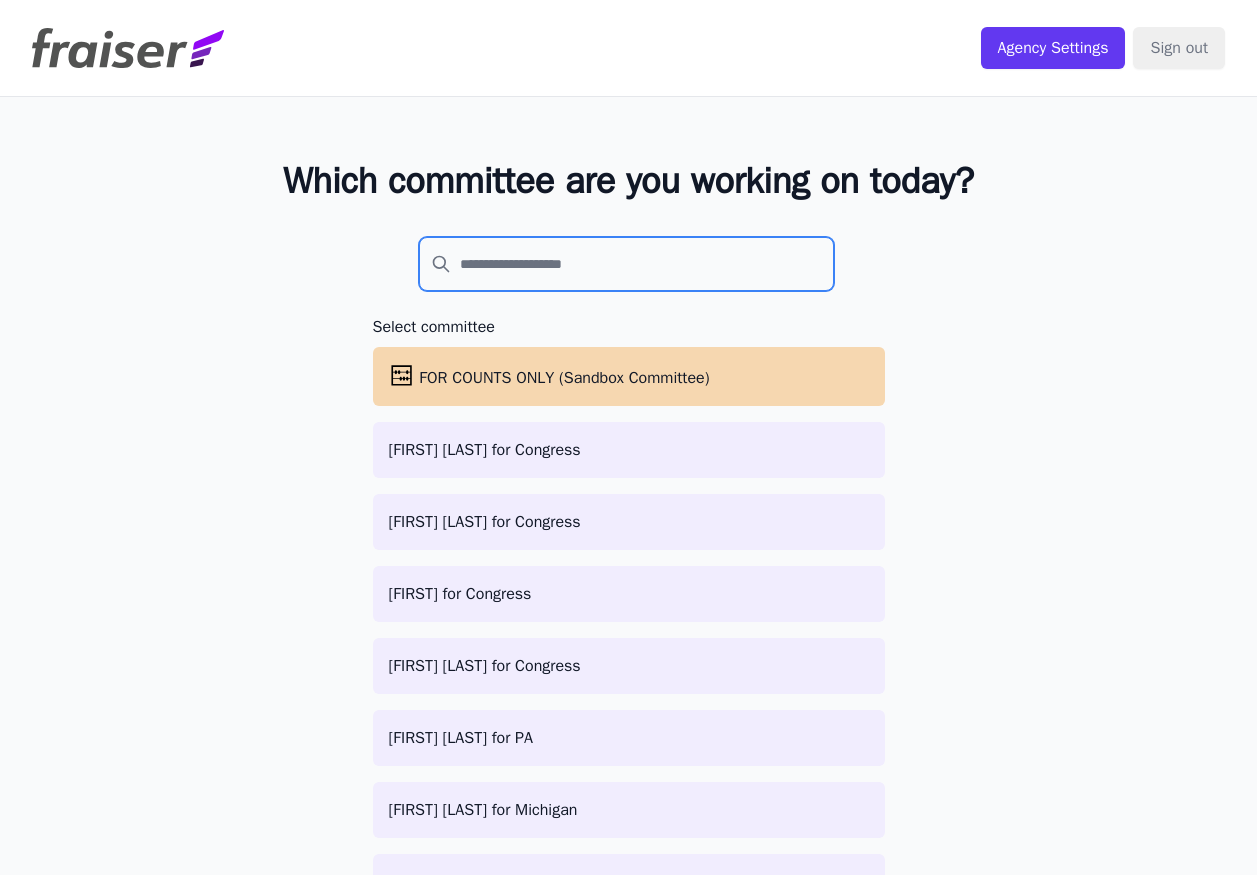click at bounding box center [627, 264] 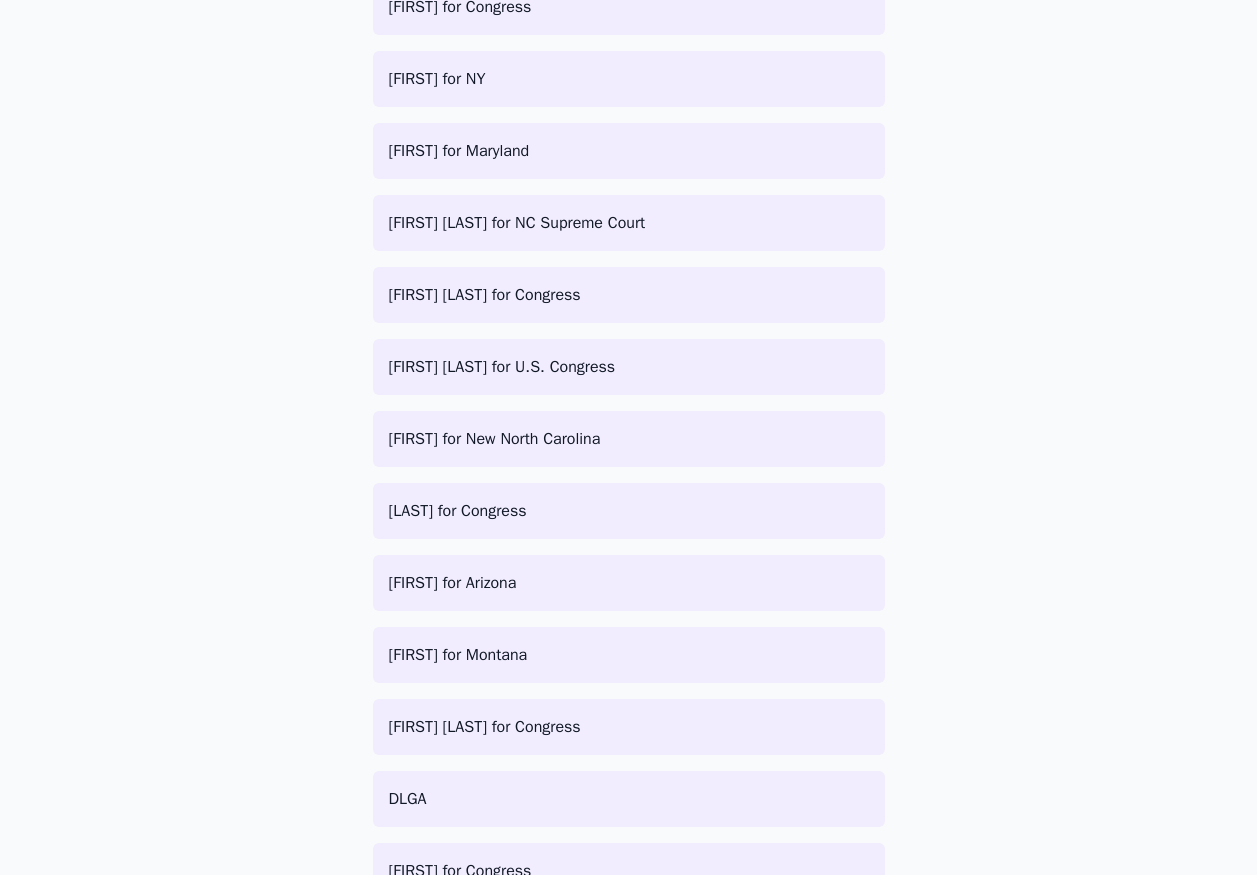 scroll, scrollTop: 3682, scrollLeft: 0, axis: vertical 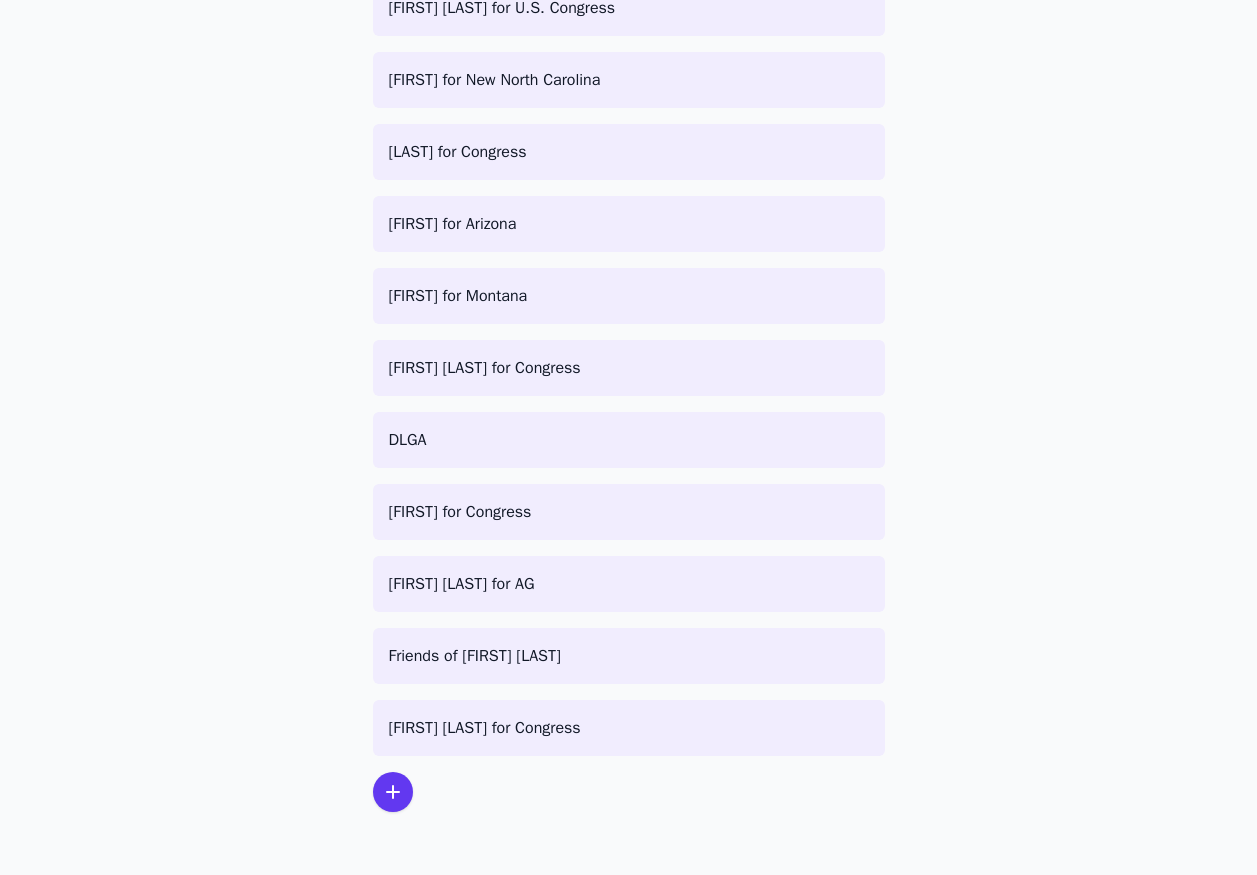 click at bounding box center (393, 792) 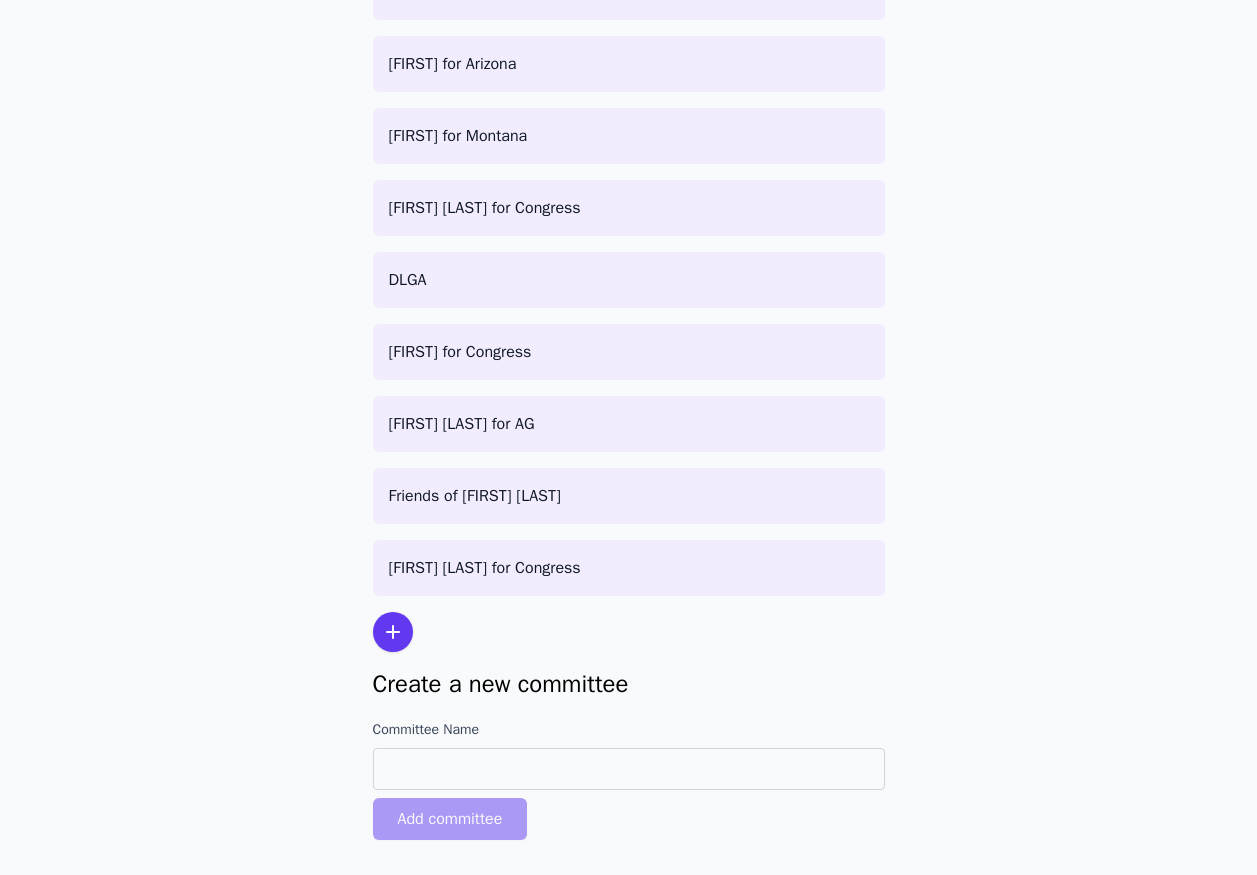 scroll, scrollTop: 3878, scrollLeft: 0, axis: vertical 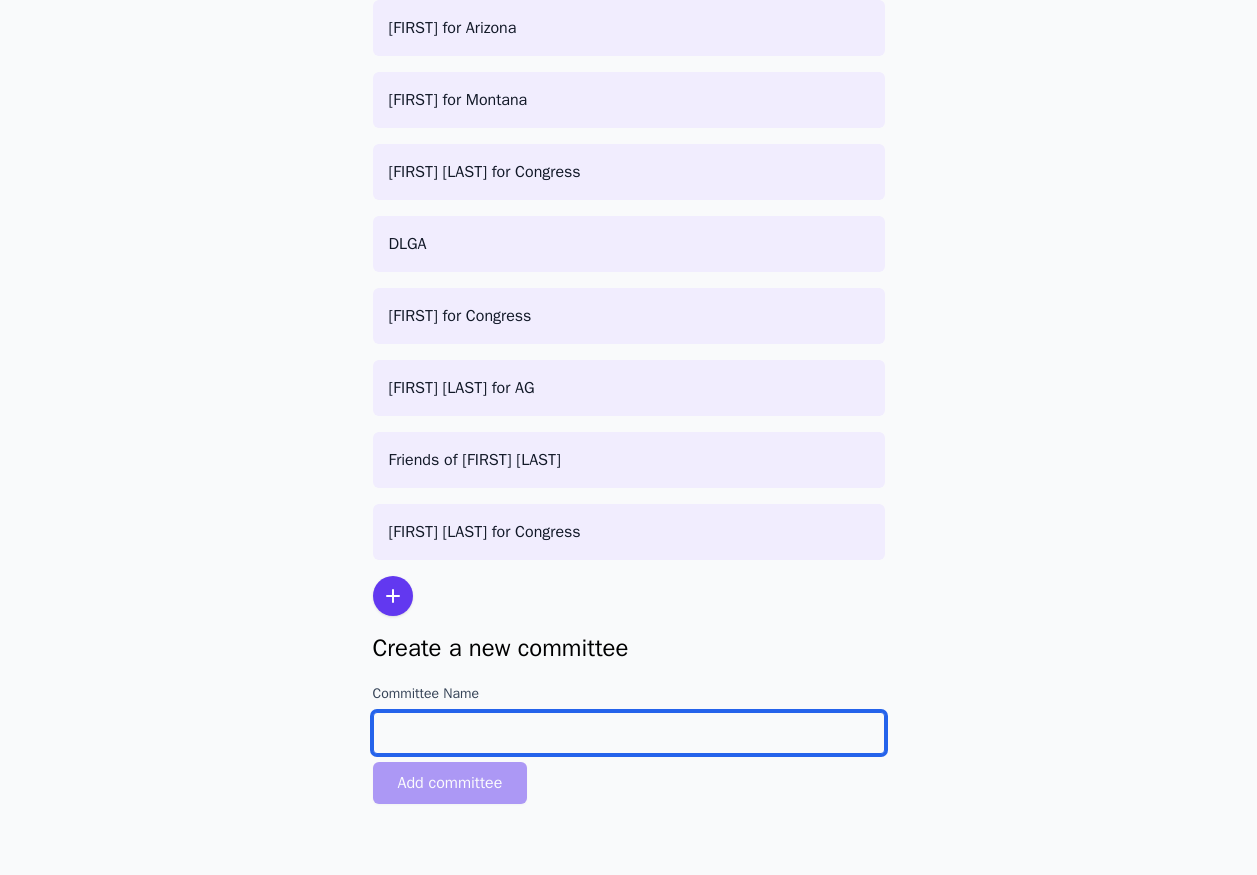 click on "Committee Name" at bounding box center (629, 733) 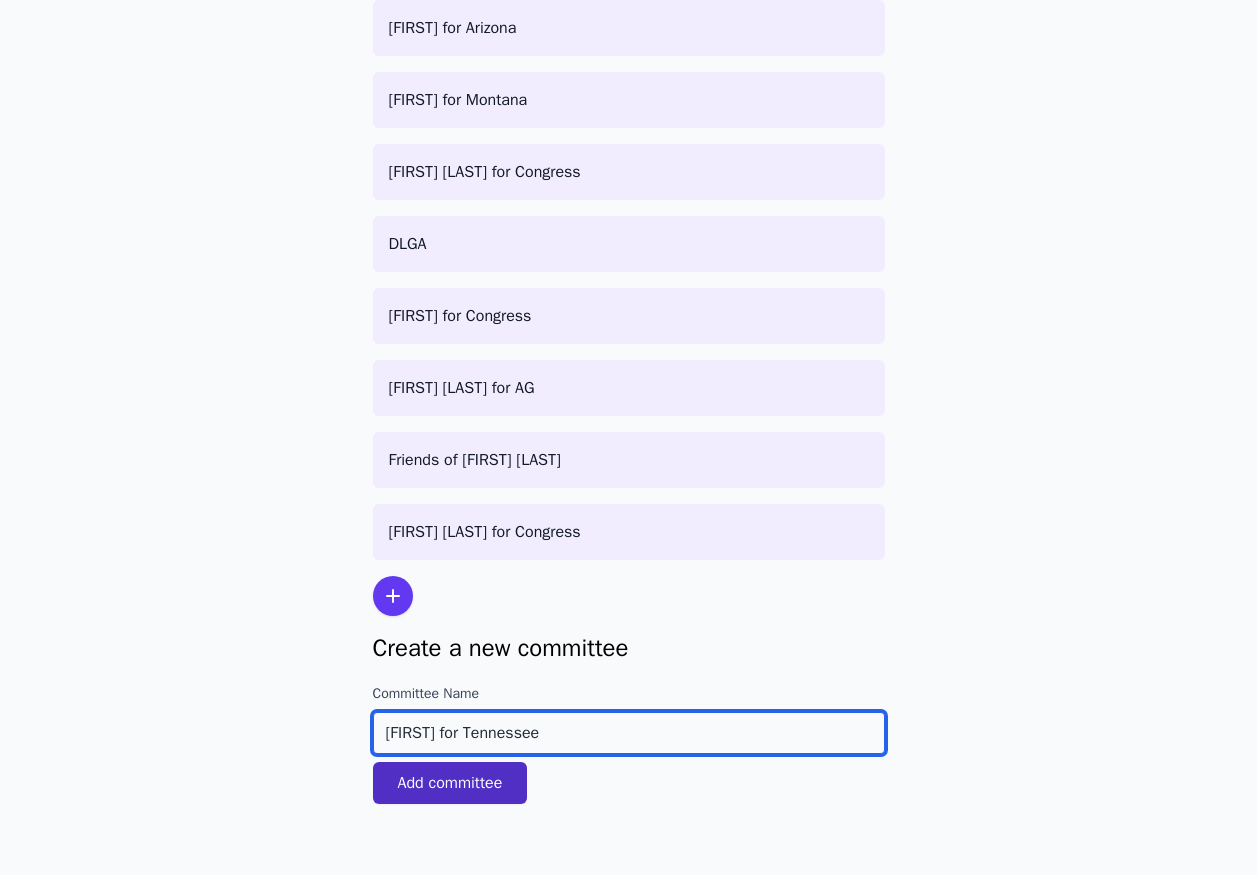type on "[FIRST] for [STATE]" 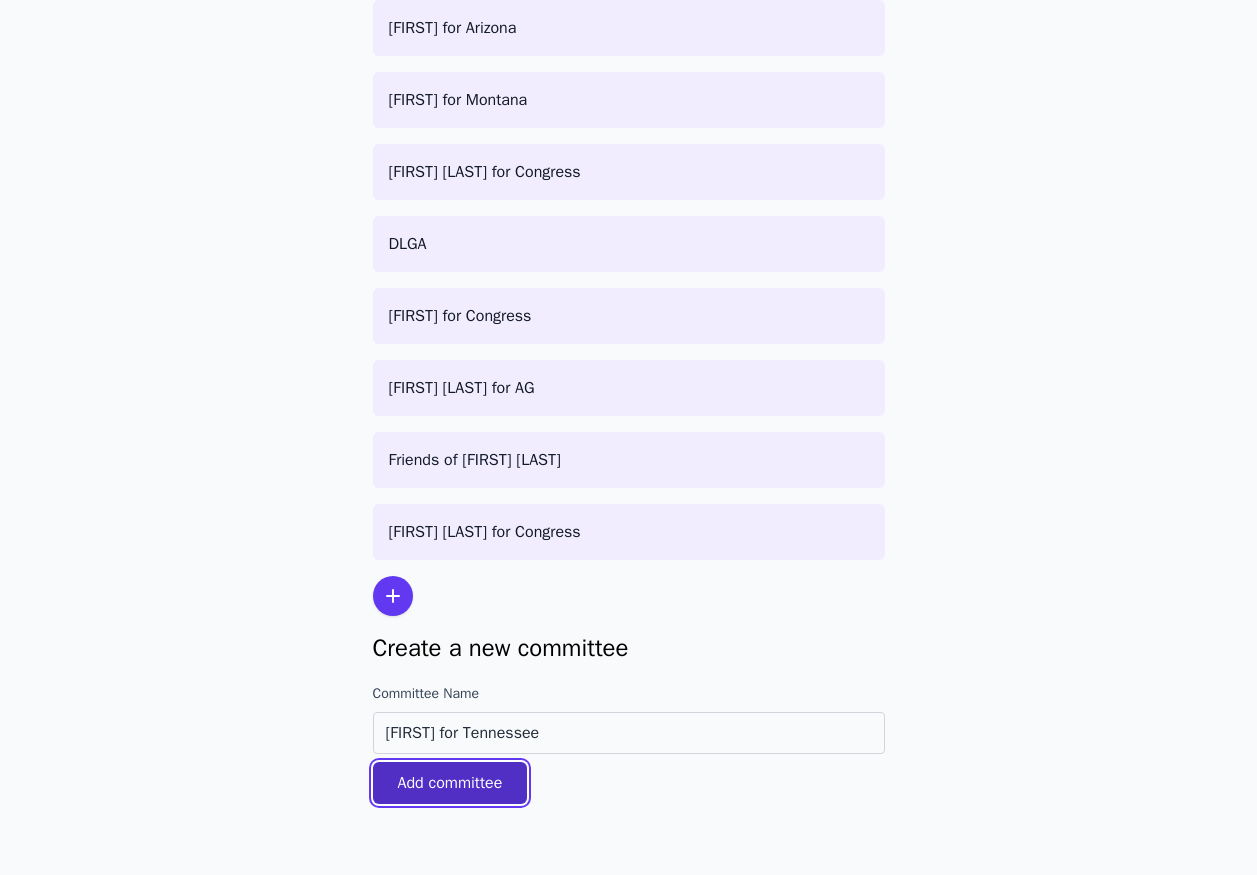 click on "Add committee" at bounding box center (450, 783) 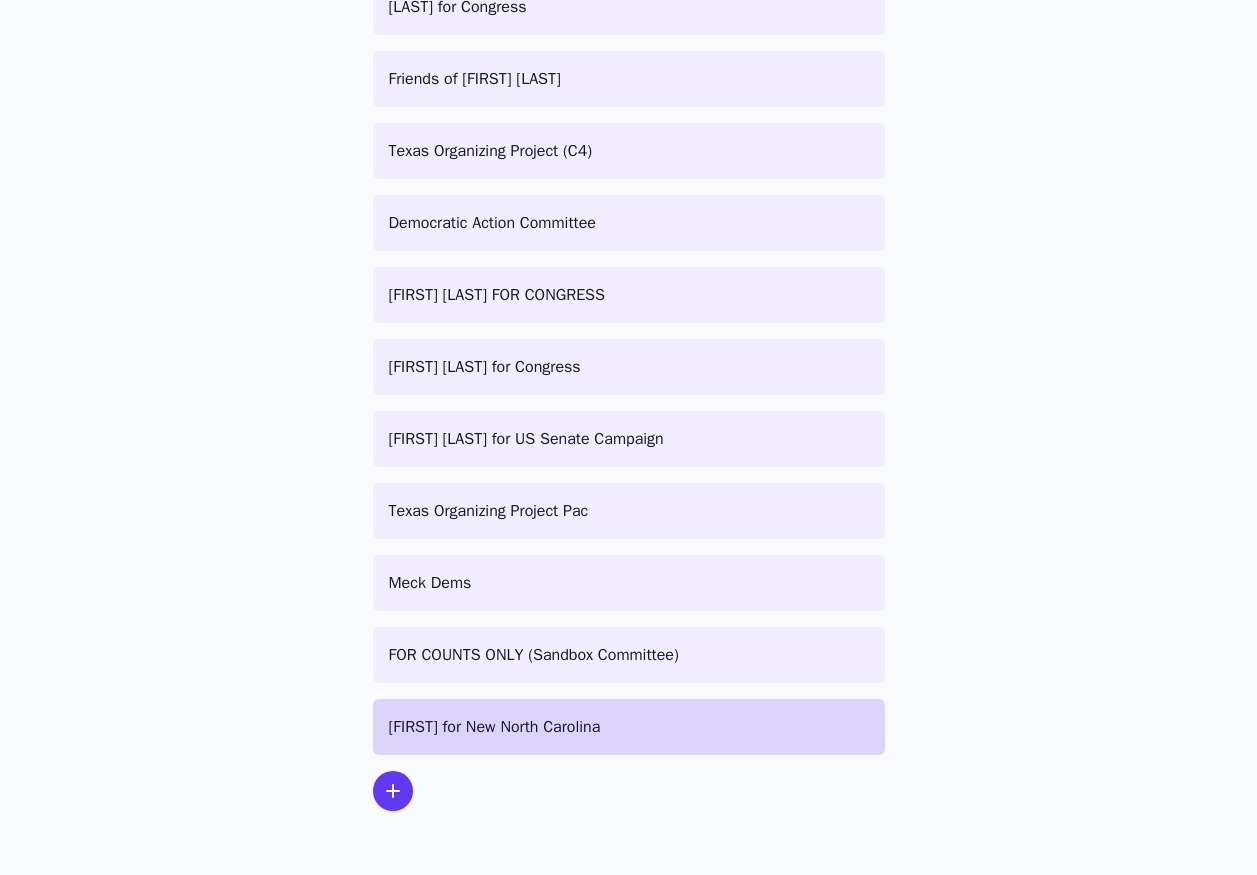 scroll, scrollTop: 0, scrollLeft: 0, axis: both 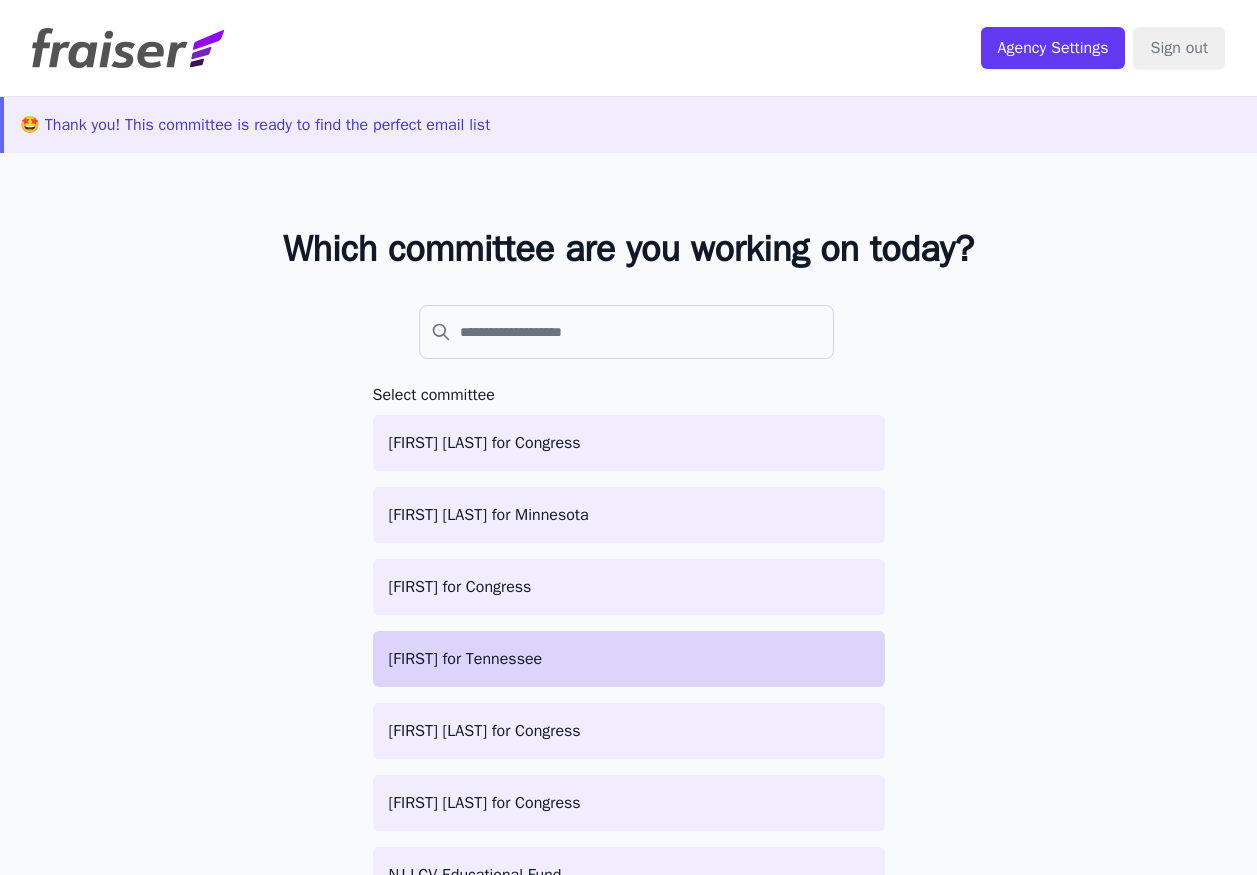 click on "[FIRST] for [STATE]" at bounding box center [629, 659] 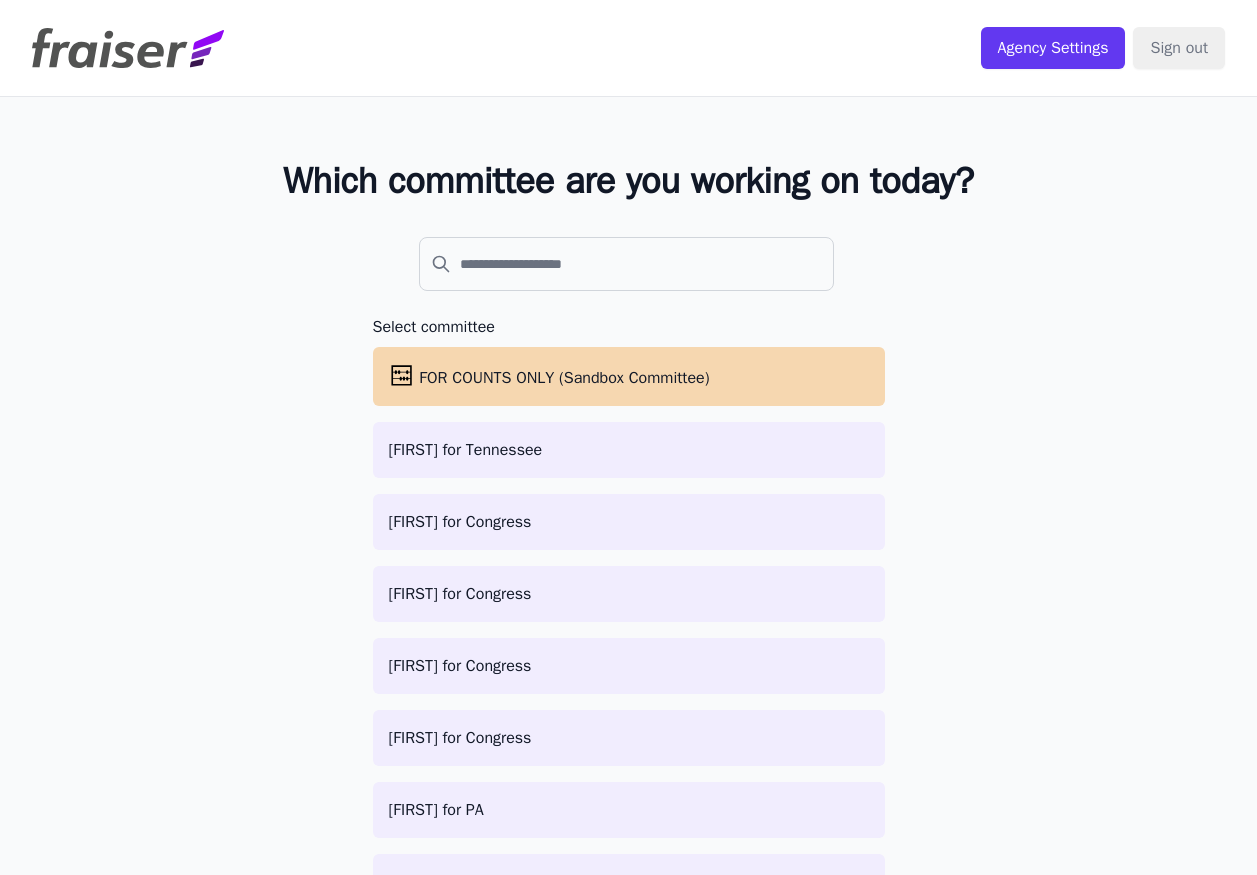 scroll, scrollTop: 0, scrollLeft: 0, axis: both 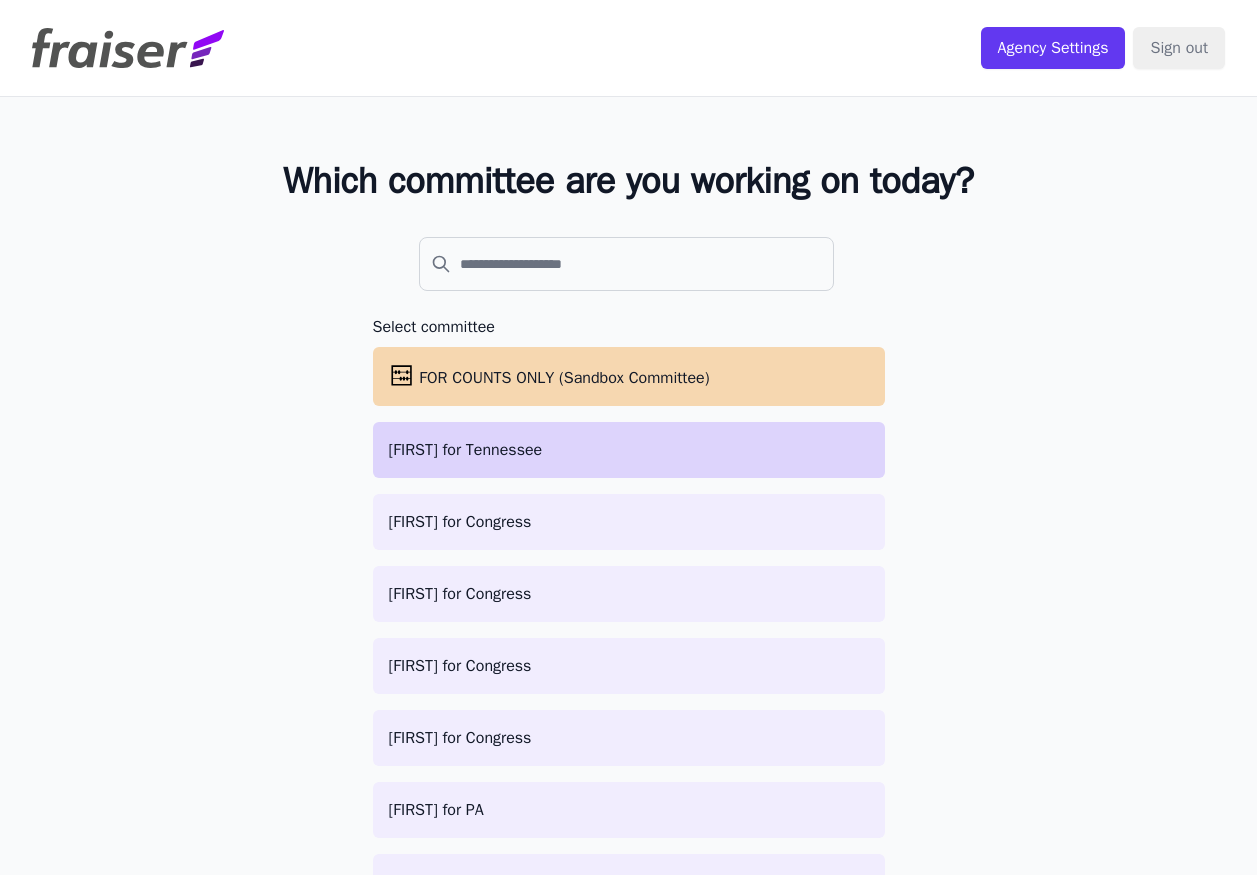 click on "[FIRST] for Tennessee" at bounding box center (629, 450) 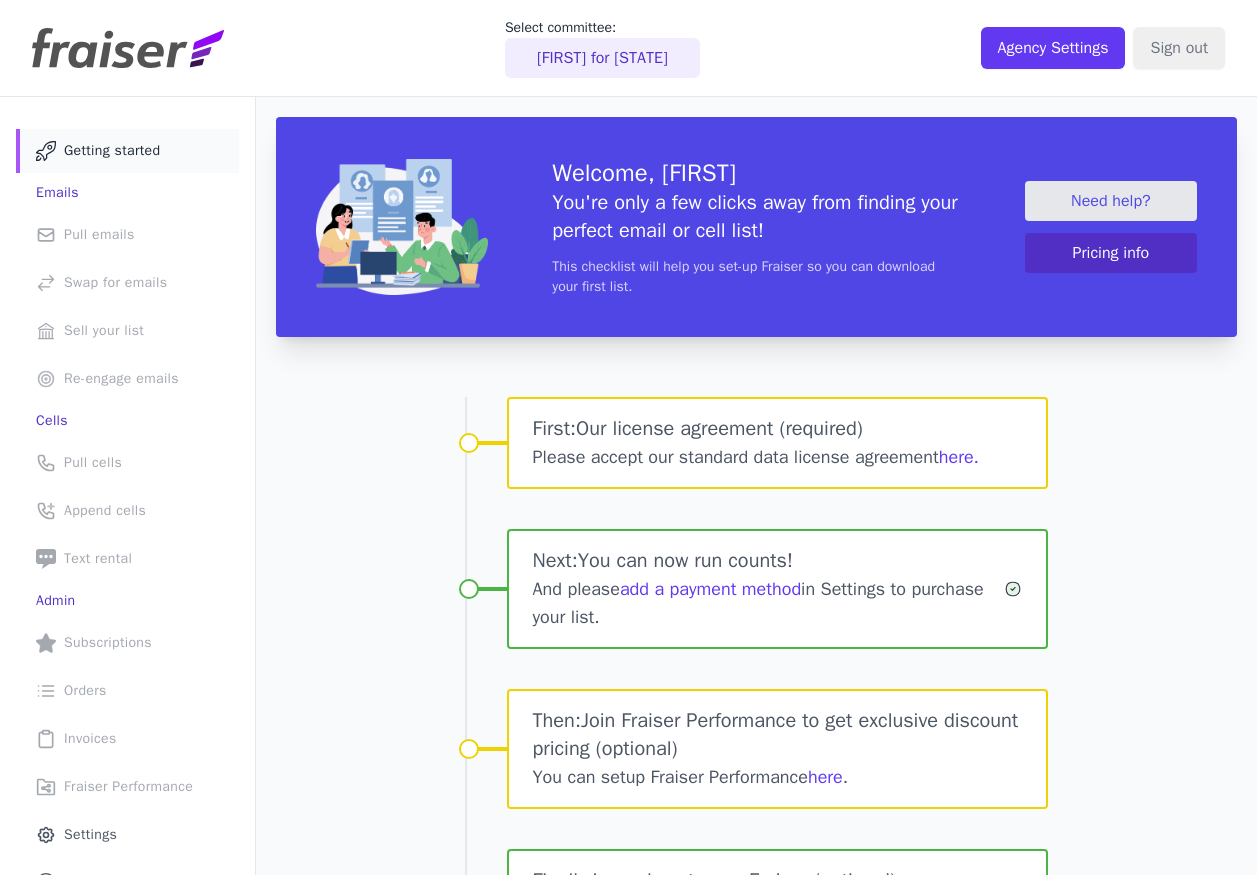 scroll, scrollTop: 0, scrollLeft: 0, axis: both 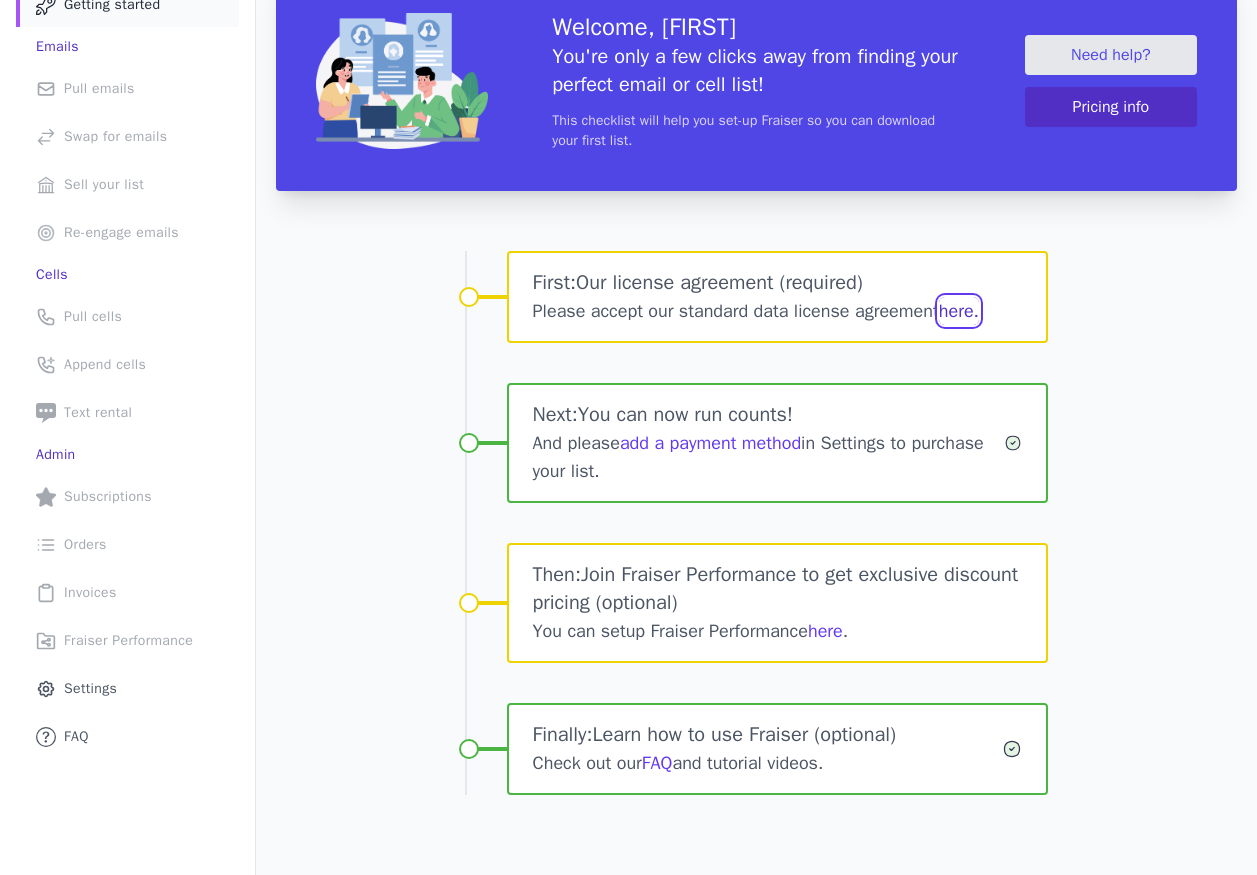 click on "here." at bounding box center [959, 311] 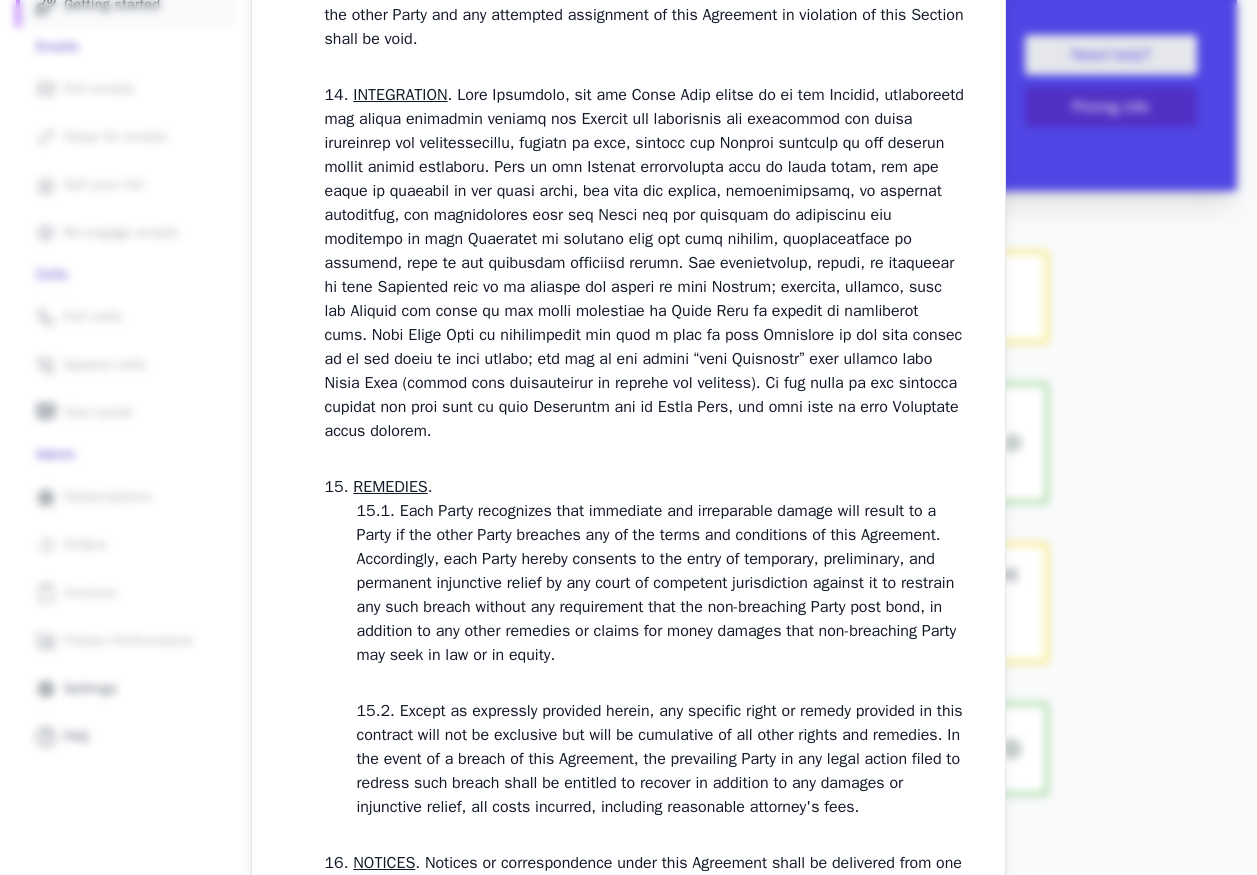 scroll, scrollTop: 5745, scrollLeft: 0, axis: vertical 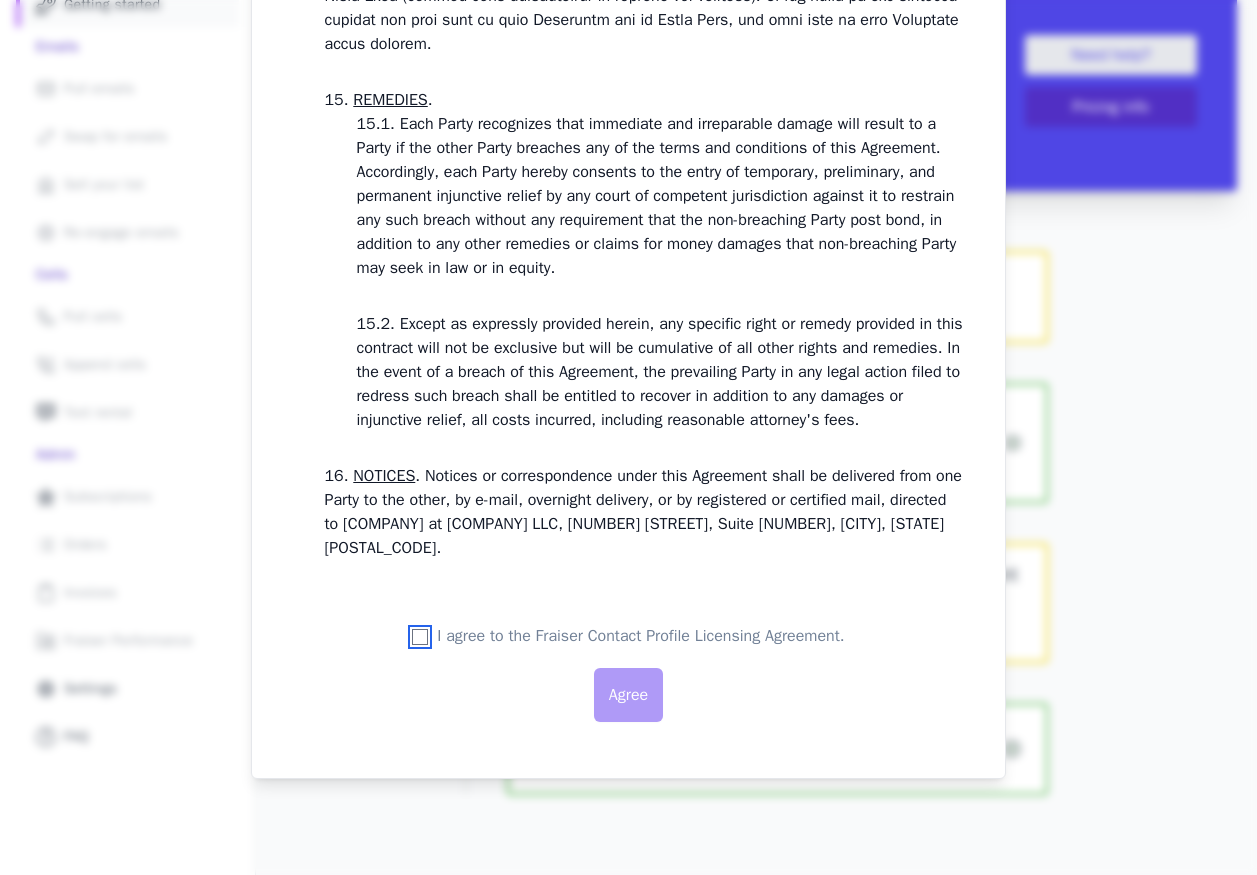 click on "I agree to the Fraiser Contact Profile Licensing Agreement." at bounding box center (420, 637) 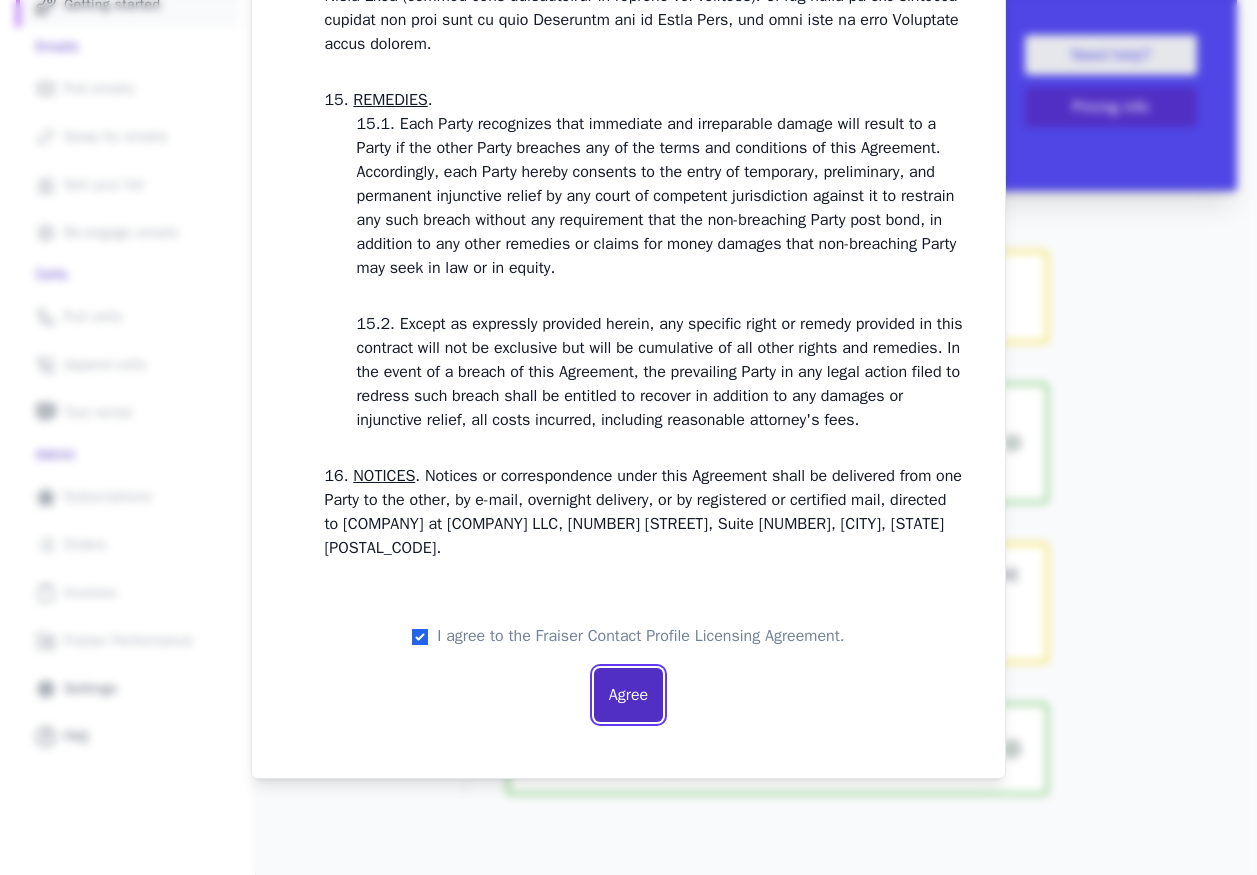 click on "Agree" at bounding box center (628, 695) 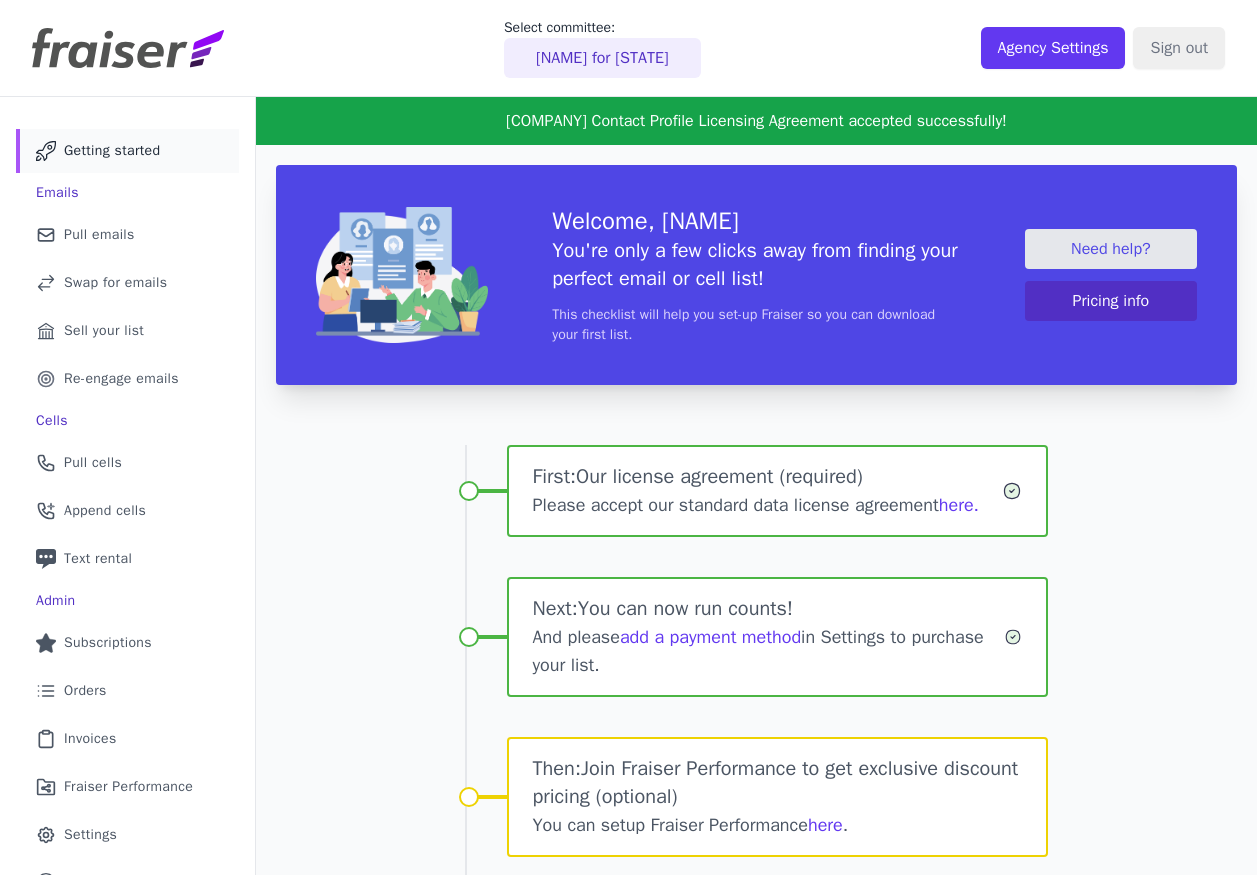 scroll, scrollTop: 0, scrollLeft: 0, axis: both 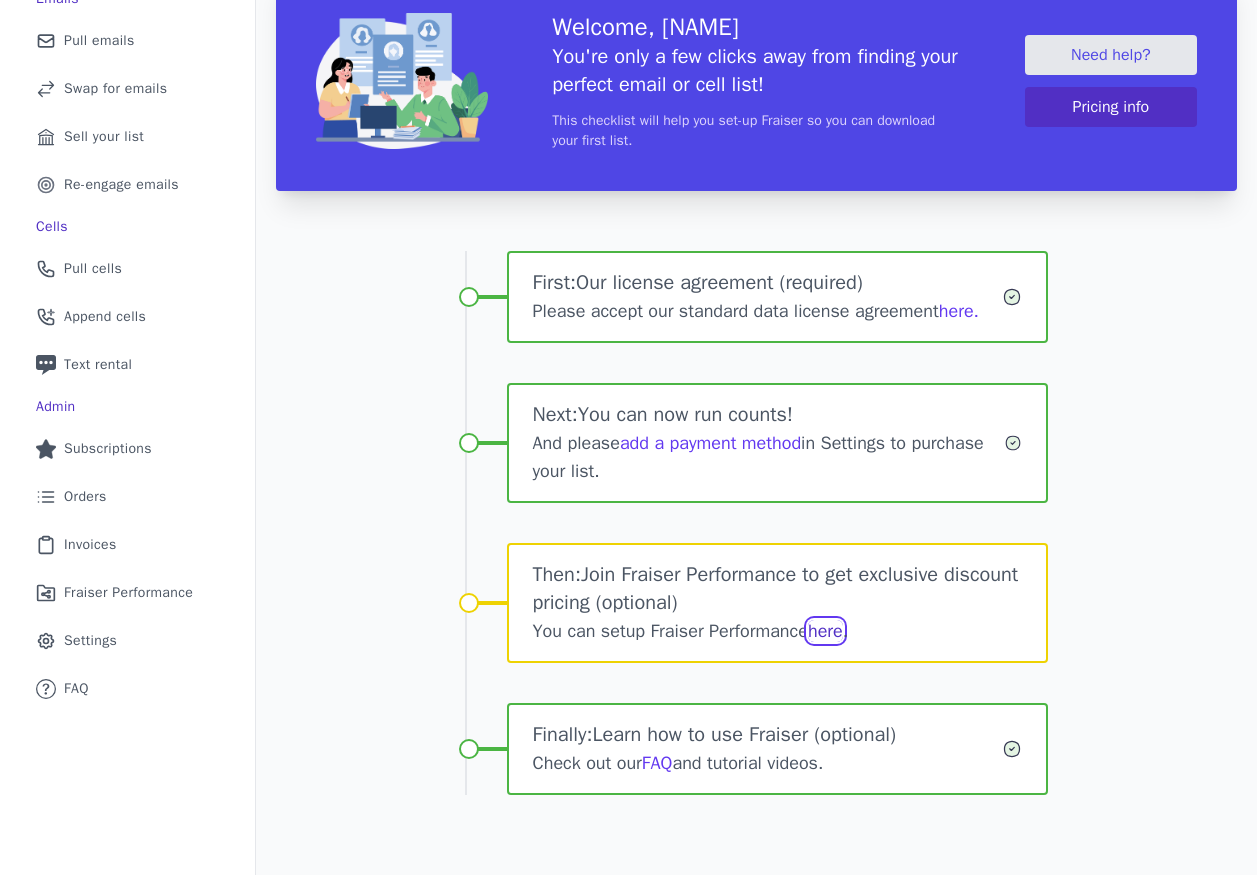 click on "here" at bounding box center (825, 631) 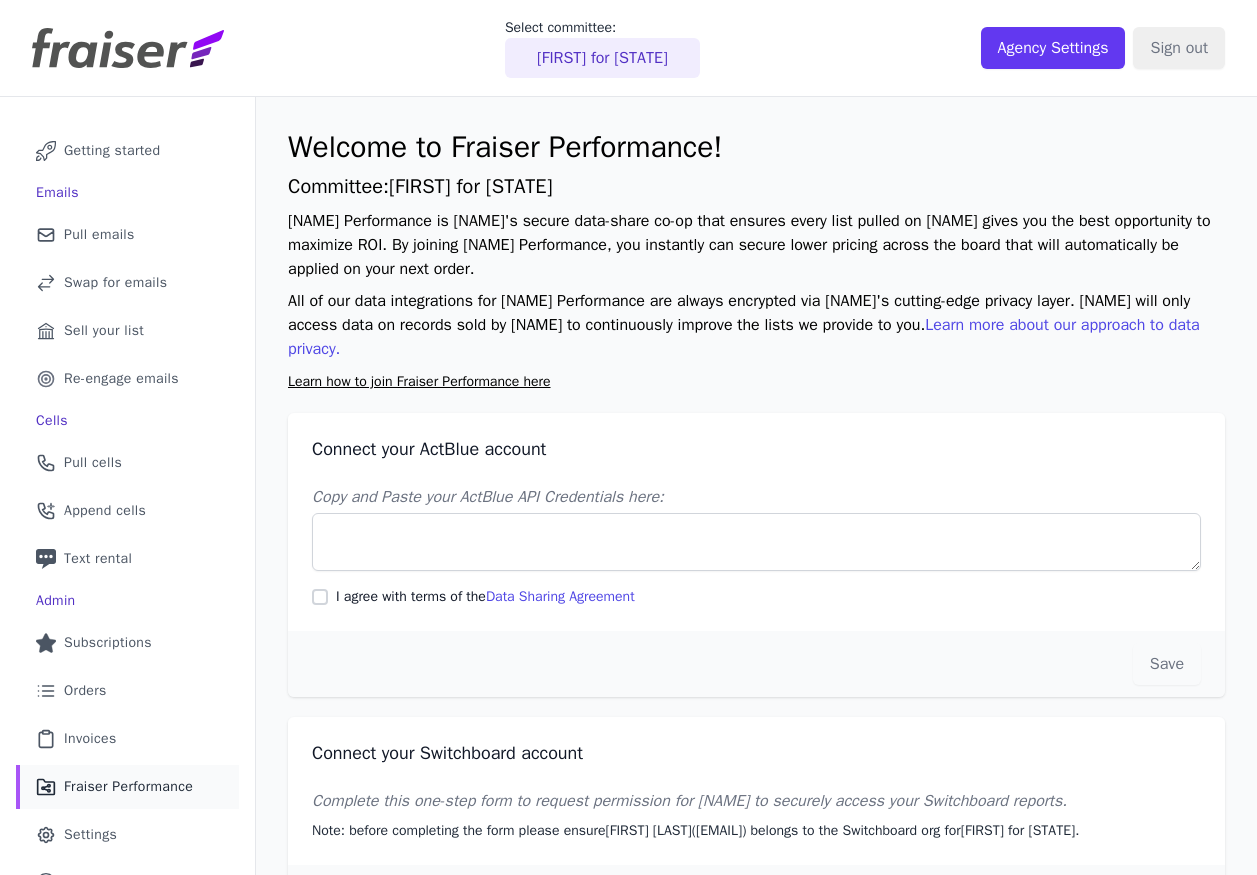 scroll, scrollTop: 0, scrollLeft: 0, axis: both 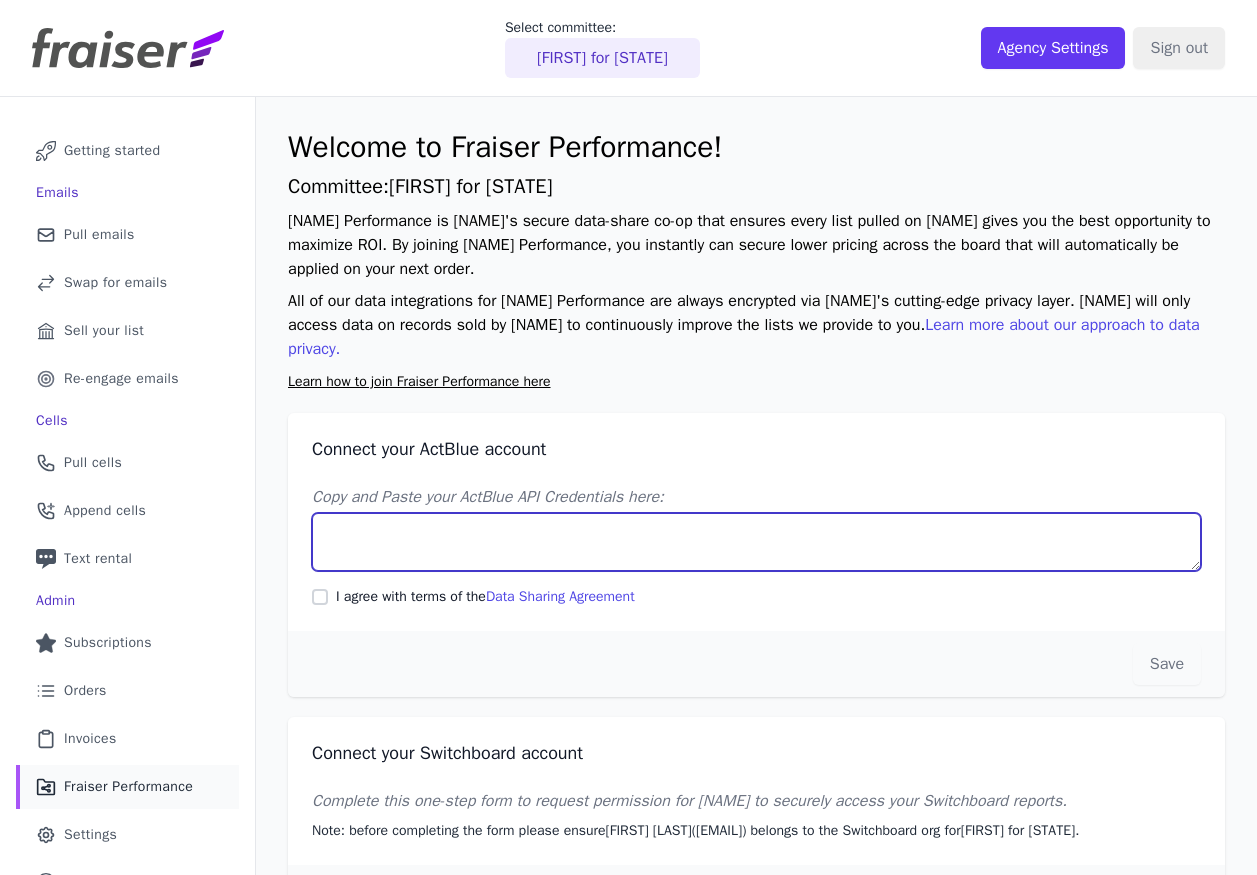 click on "Copy and Paste your ActBlue API Credentials here:" at bounding box center (756, 542) 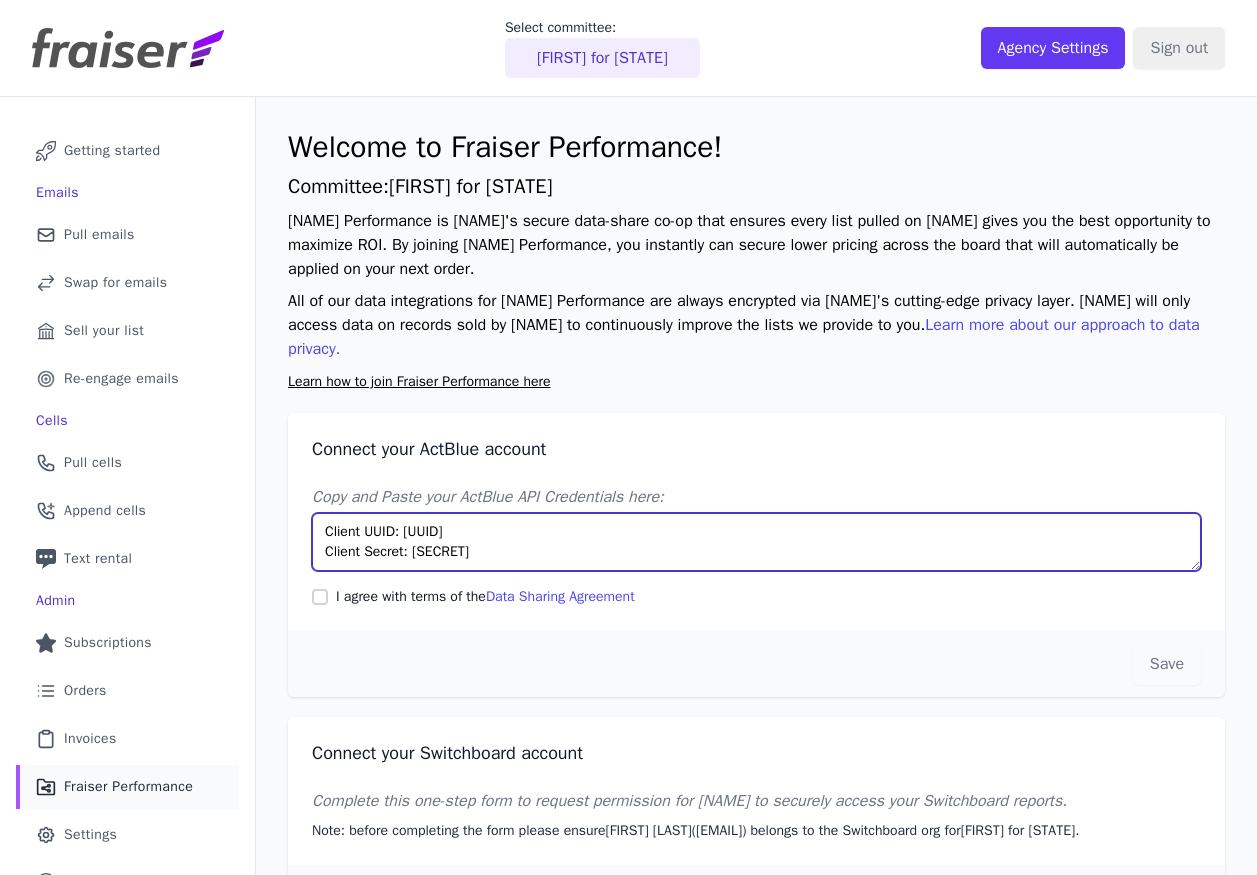 type on "Client UUID: d57feec5-8e93-4982-a1df-670750487b3a
Client Secret: CpHJnGNikH9SHbDerB7XgCcEB/AMaipPo2mcq31WkM9zG0/fhGEP8g==" 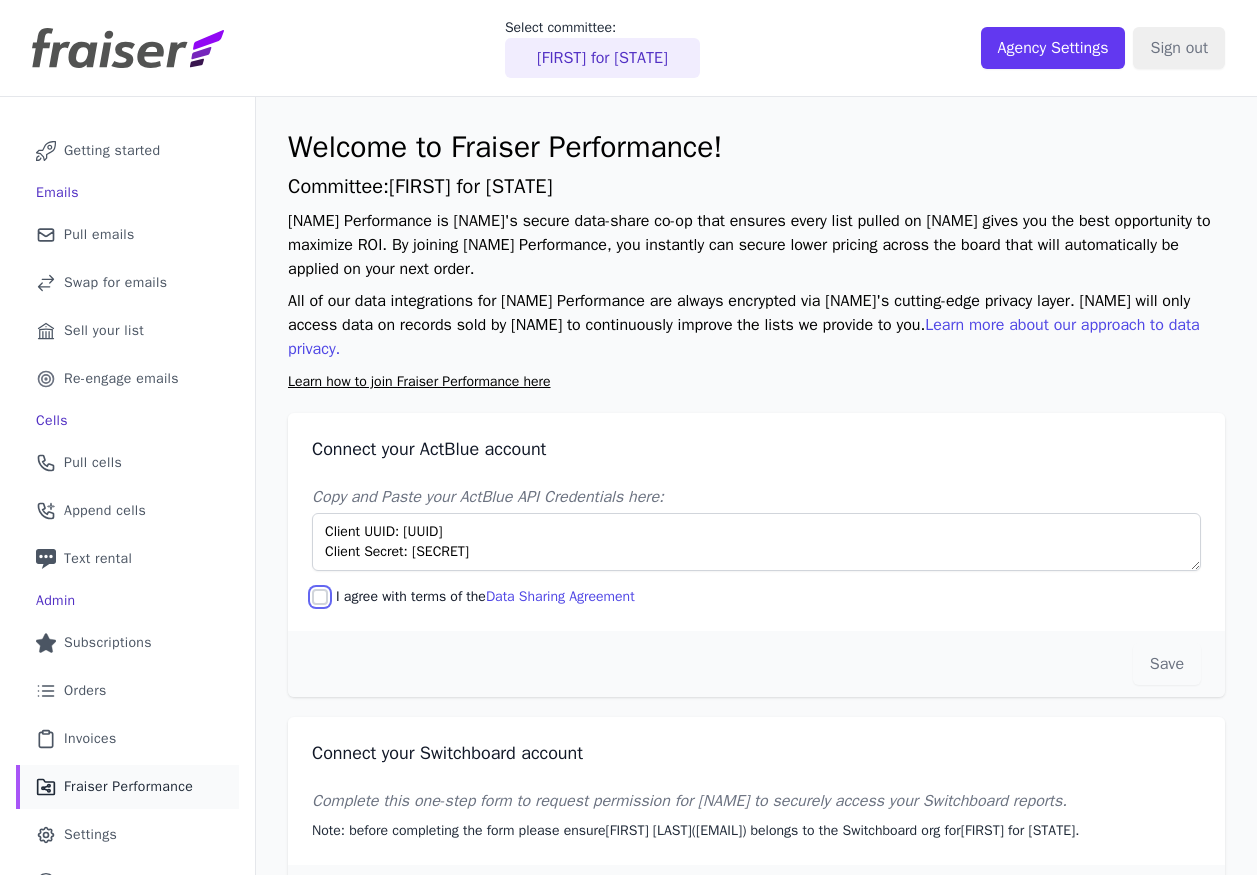 click on "I agree with terms of the  Data Sharing Agreement" at bounding box center [320, 597] 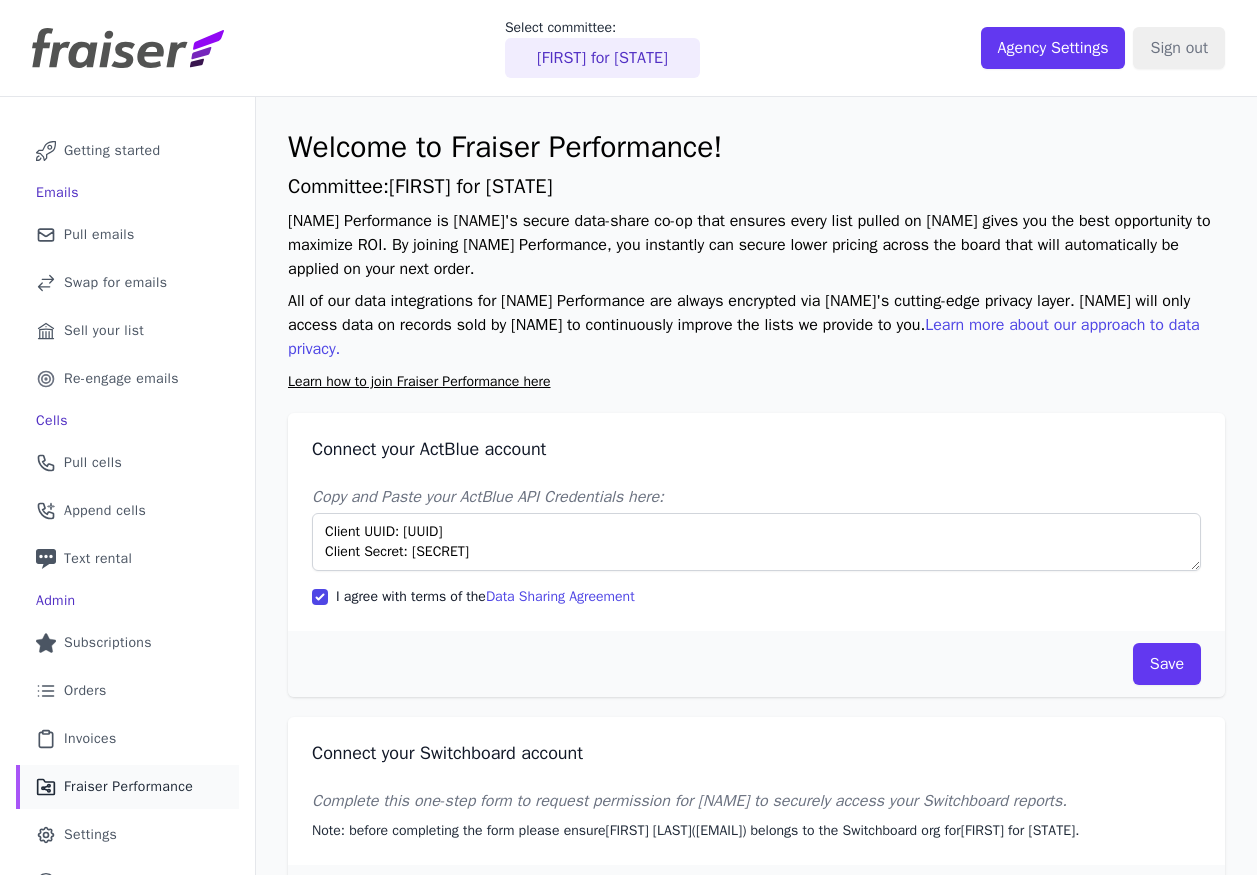 click on "Save" at bounding box center (756, 664) 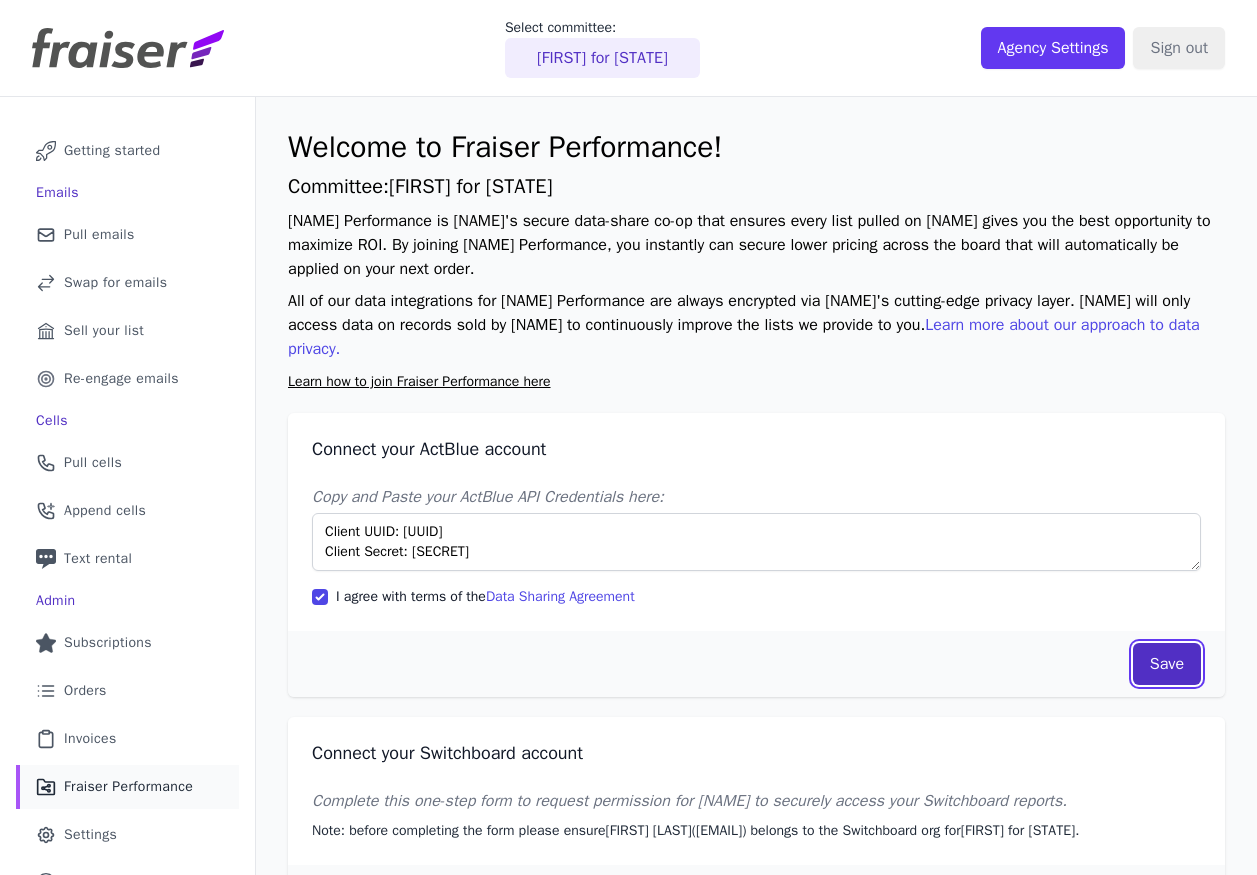 click on "Save" at bounding box center [1167, 664] 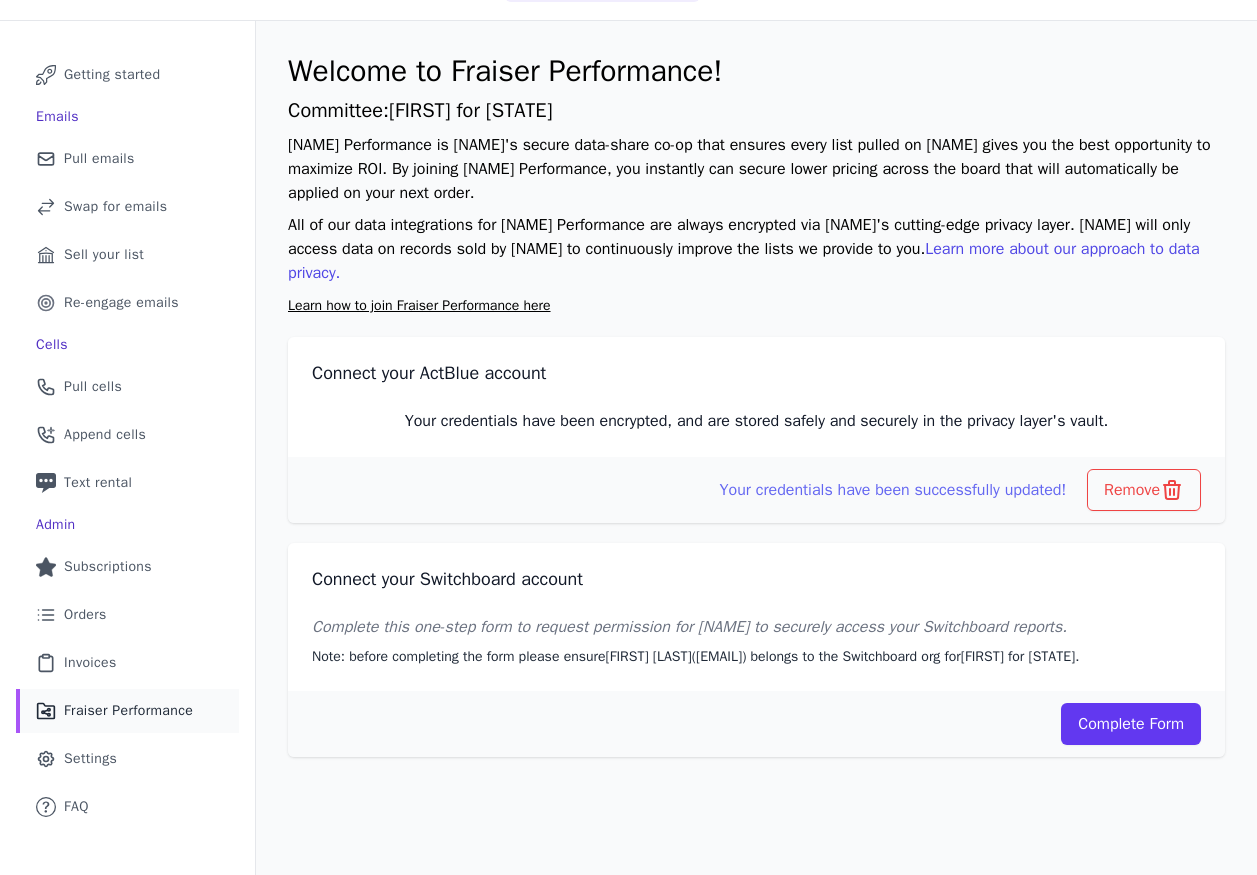 scroll, scrollTop: 97, scrollLeft: 0, axis: vertical 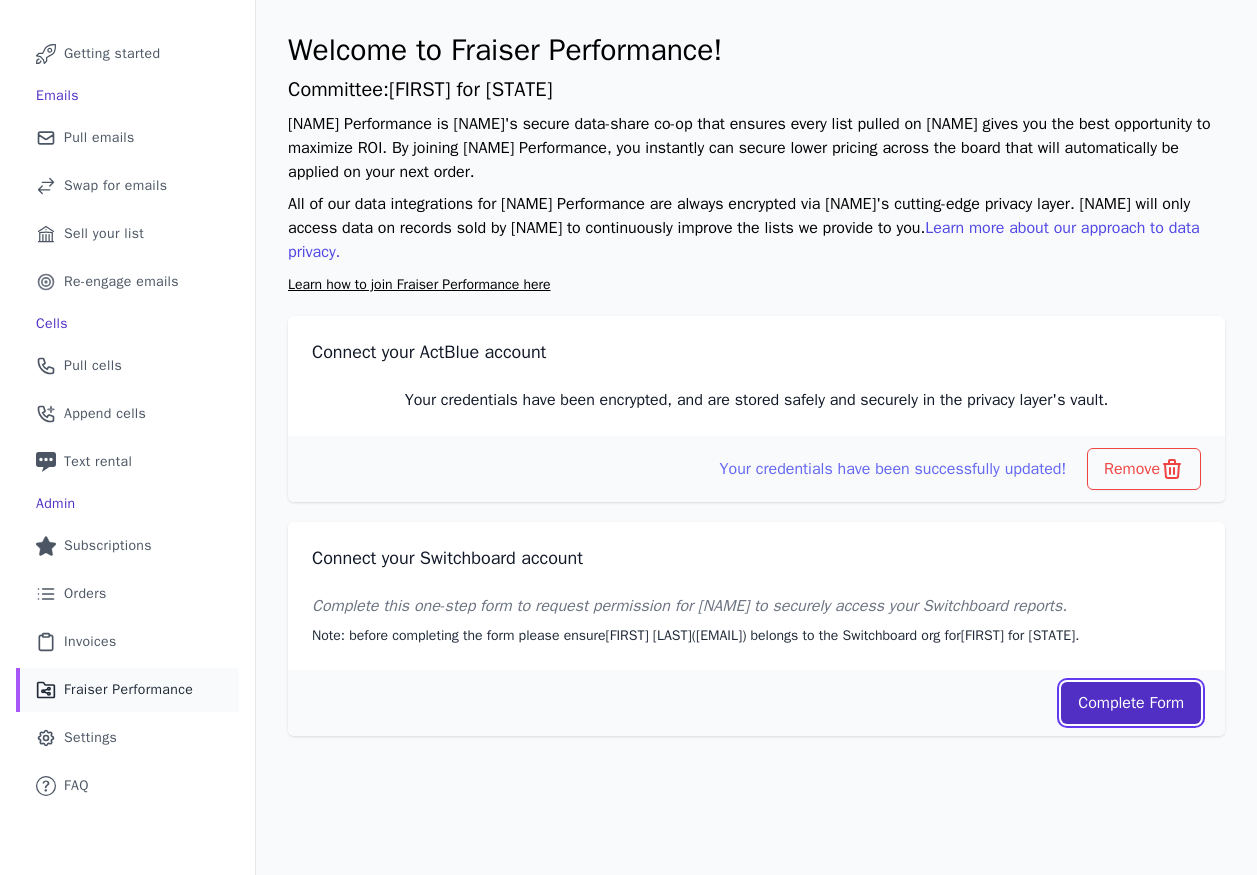click on "Complete Form" at bounding box center (1131, 703) 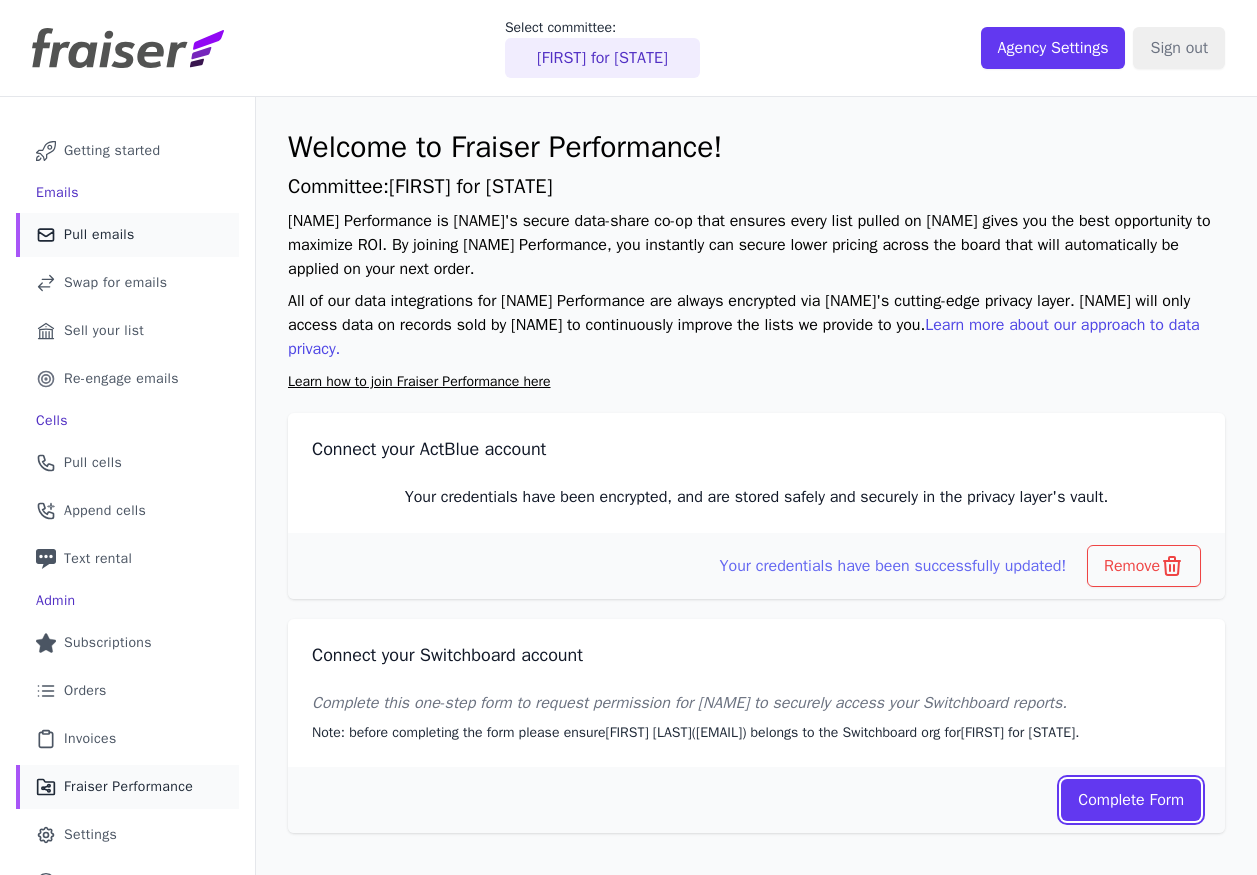 scroll, scrollTop: 2, scrollLeft: 0, axis: vertical 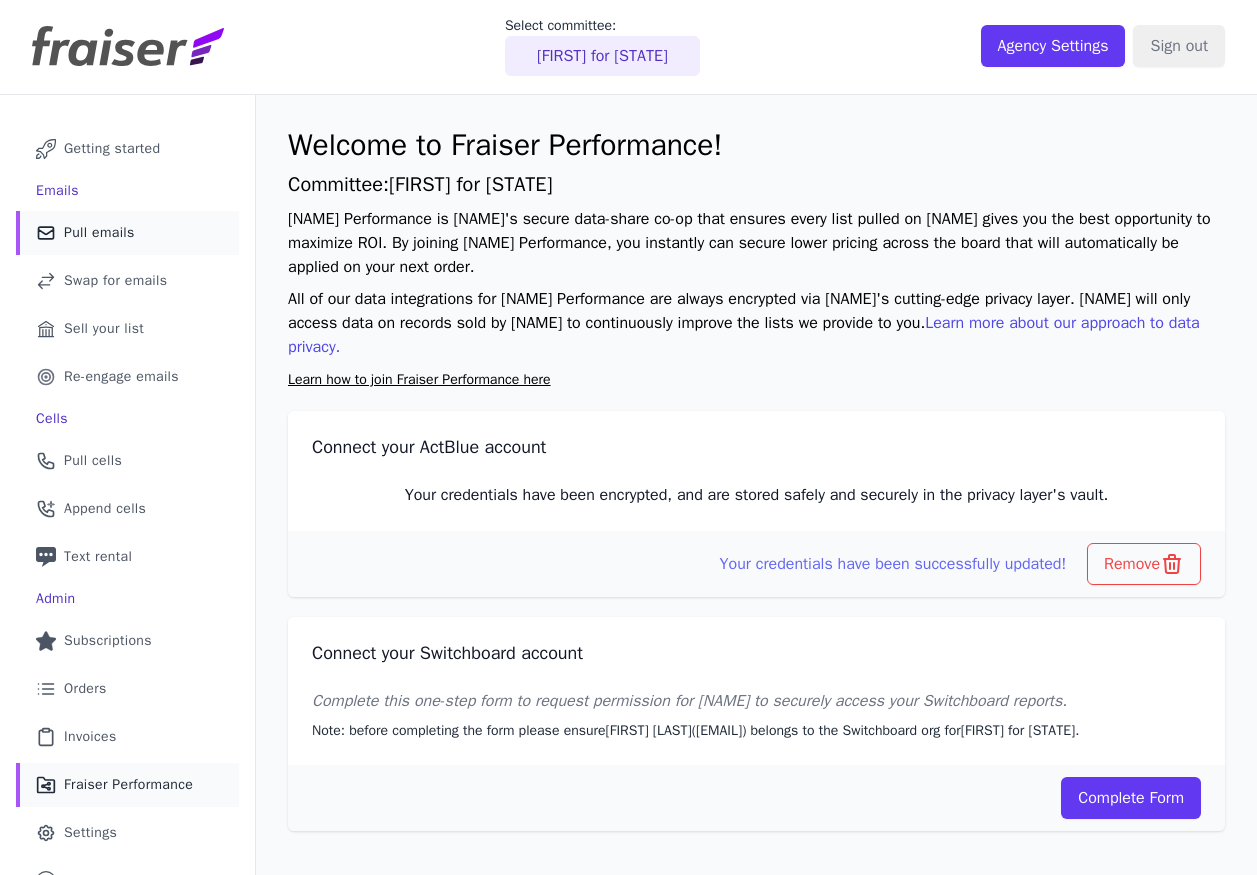 click on "Pull emails" at bounding box center [99, 233] 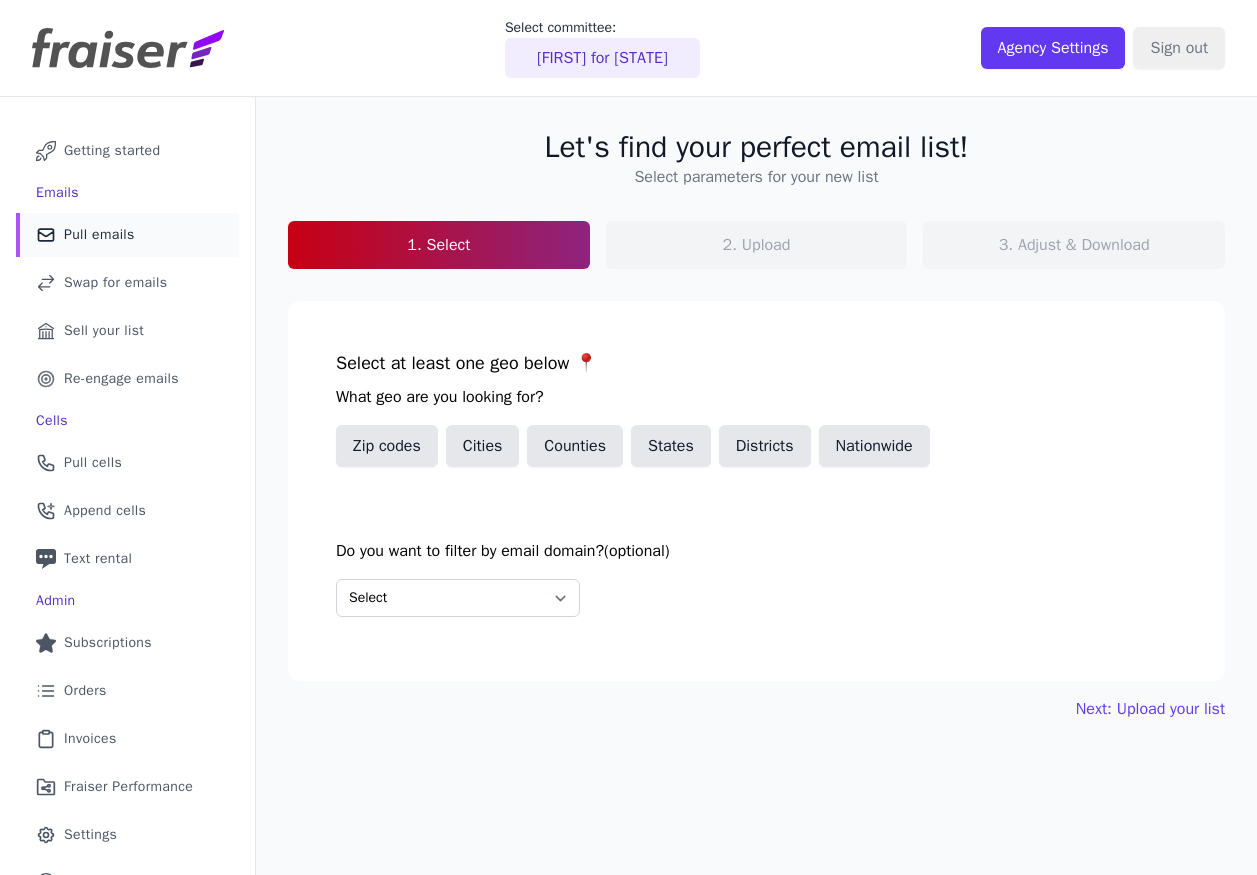 scroll, scrollTop: 0, scrollLeft: 0, axis: both 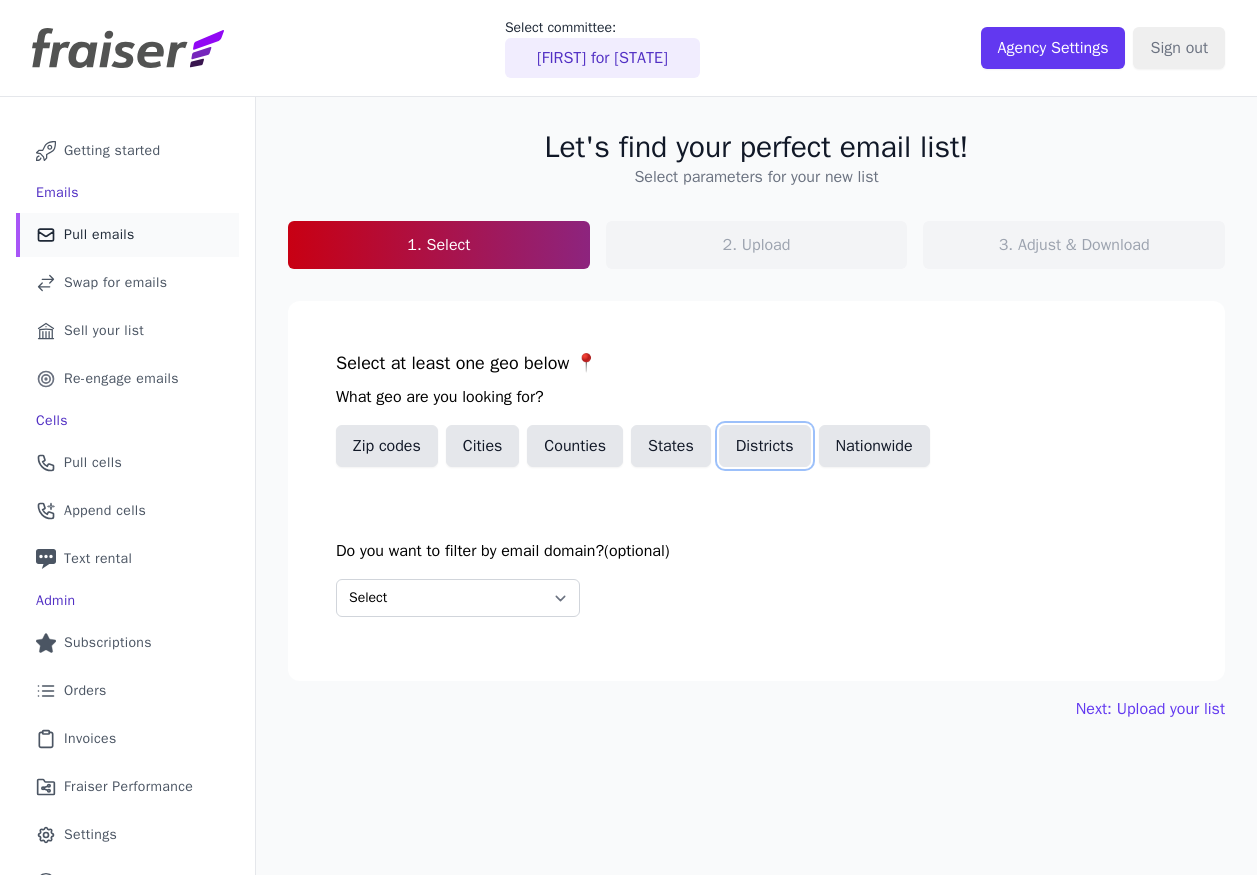 click on "Districts" at bounding box center (765, 446) 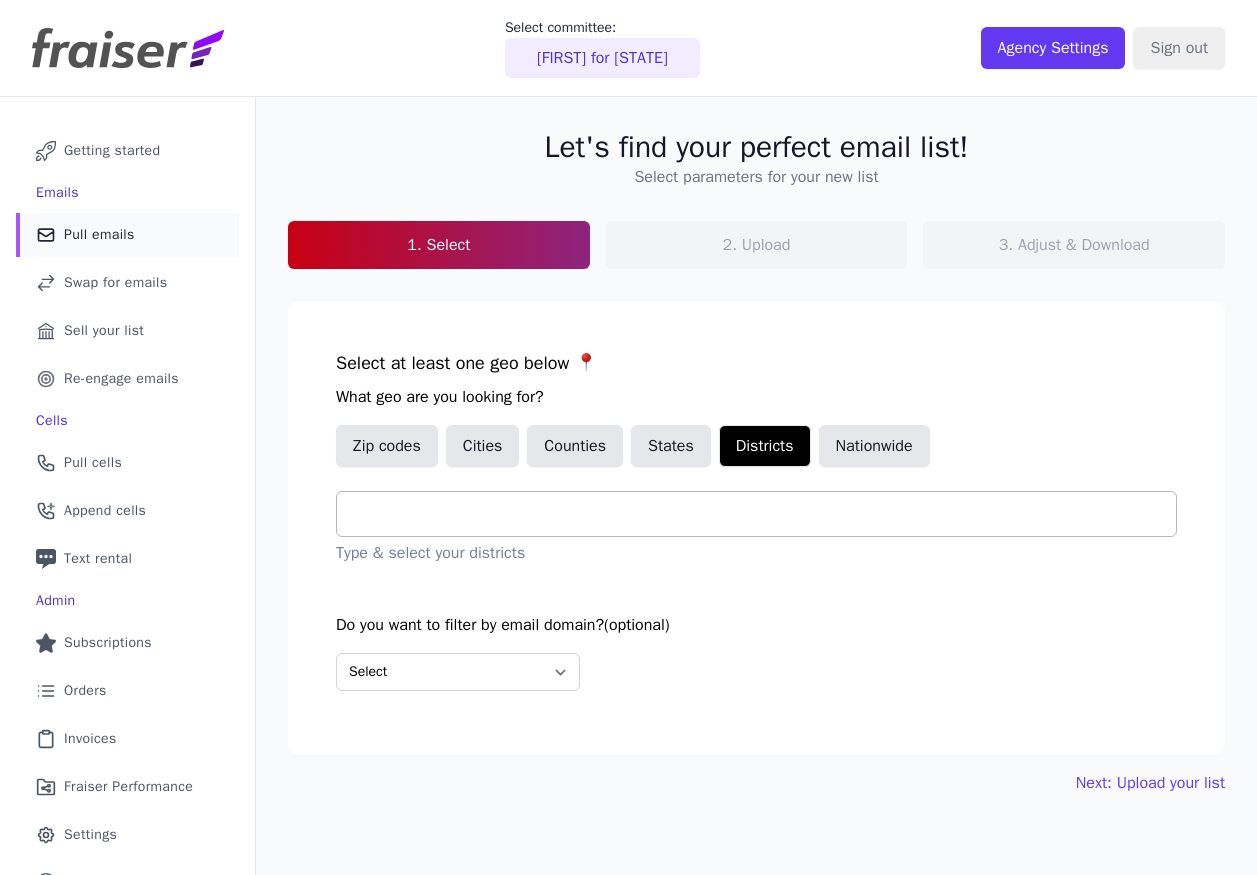 click at bounding box center (764, 514) 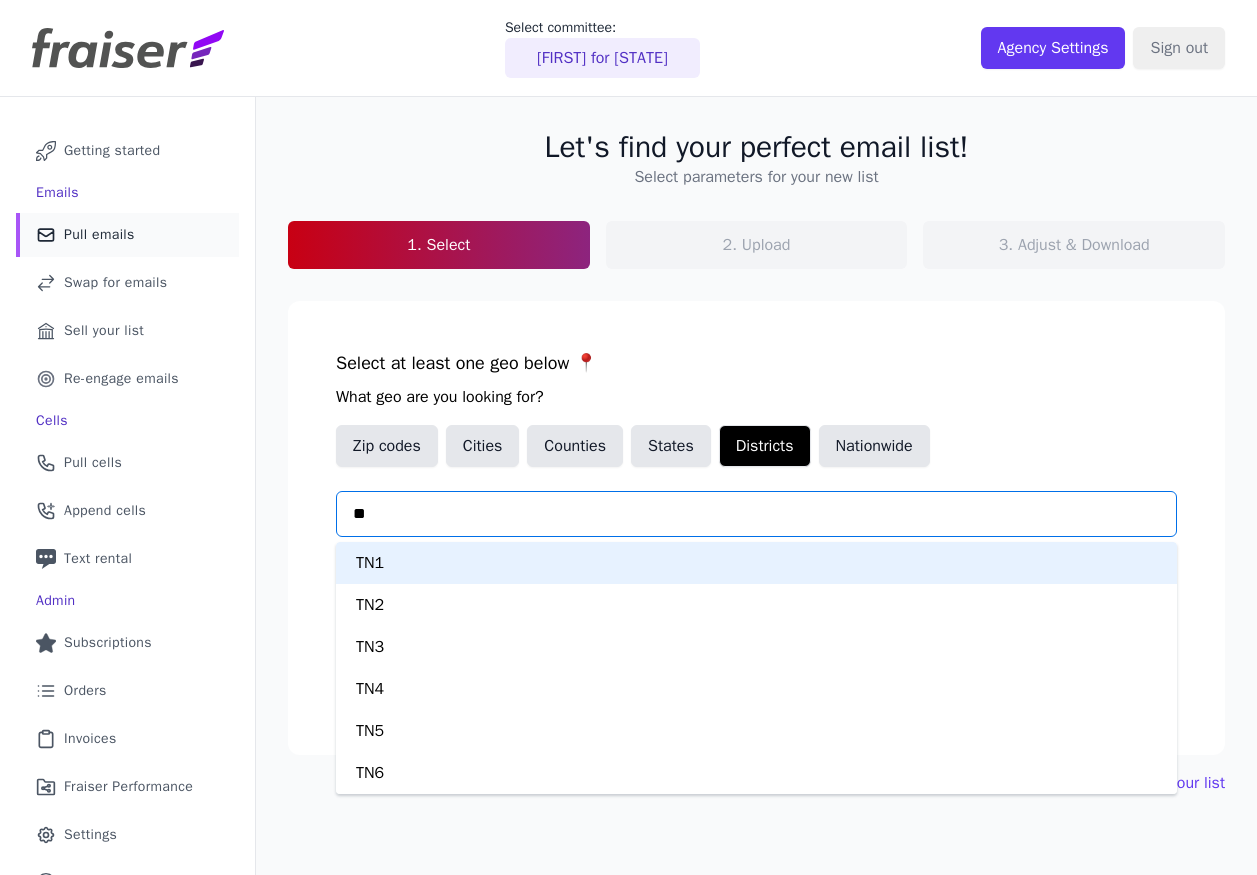 type on "***" 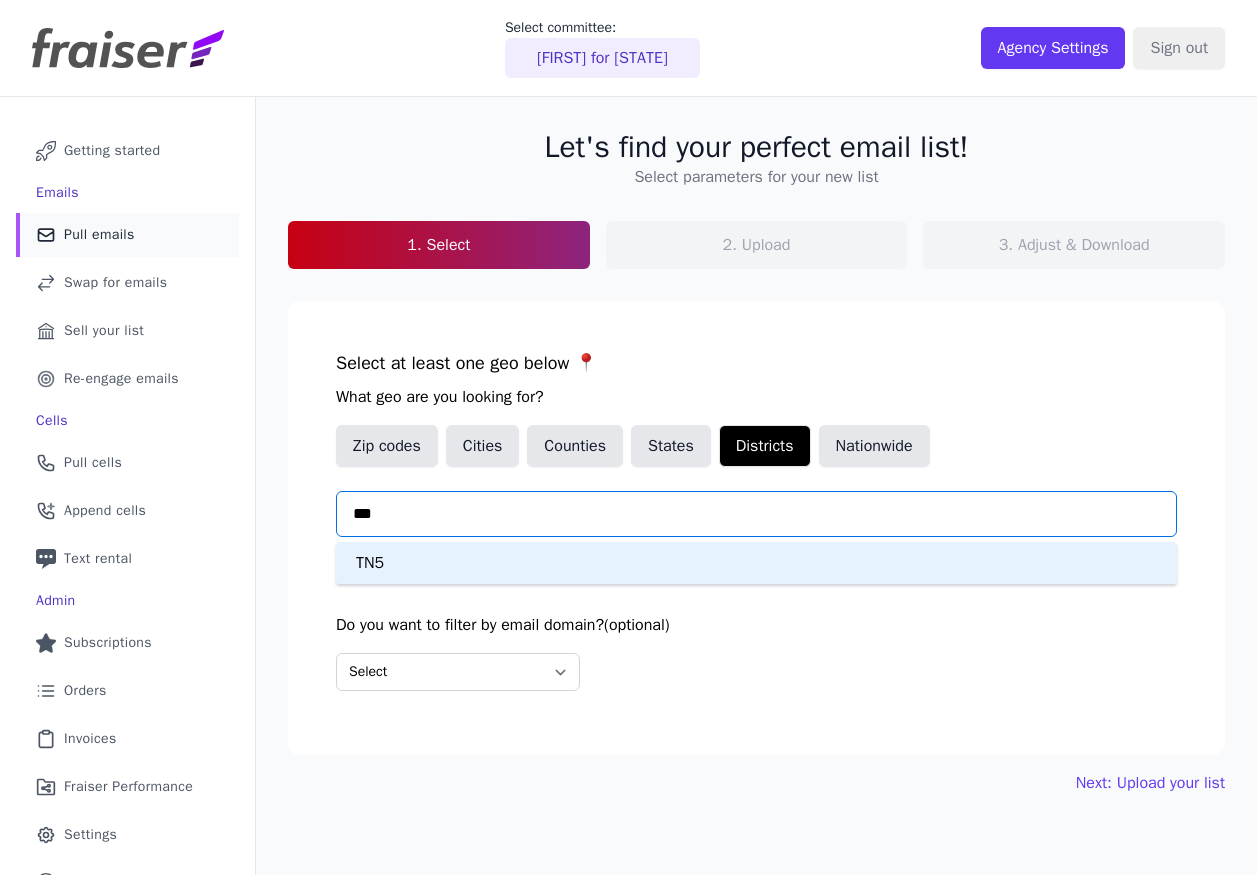 click on "TN5" at bounding box center (756, 563) 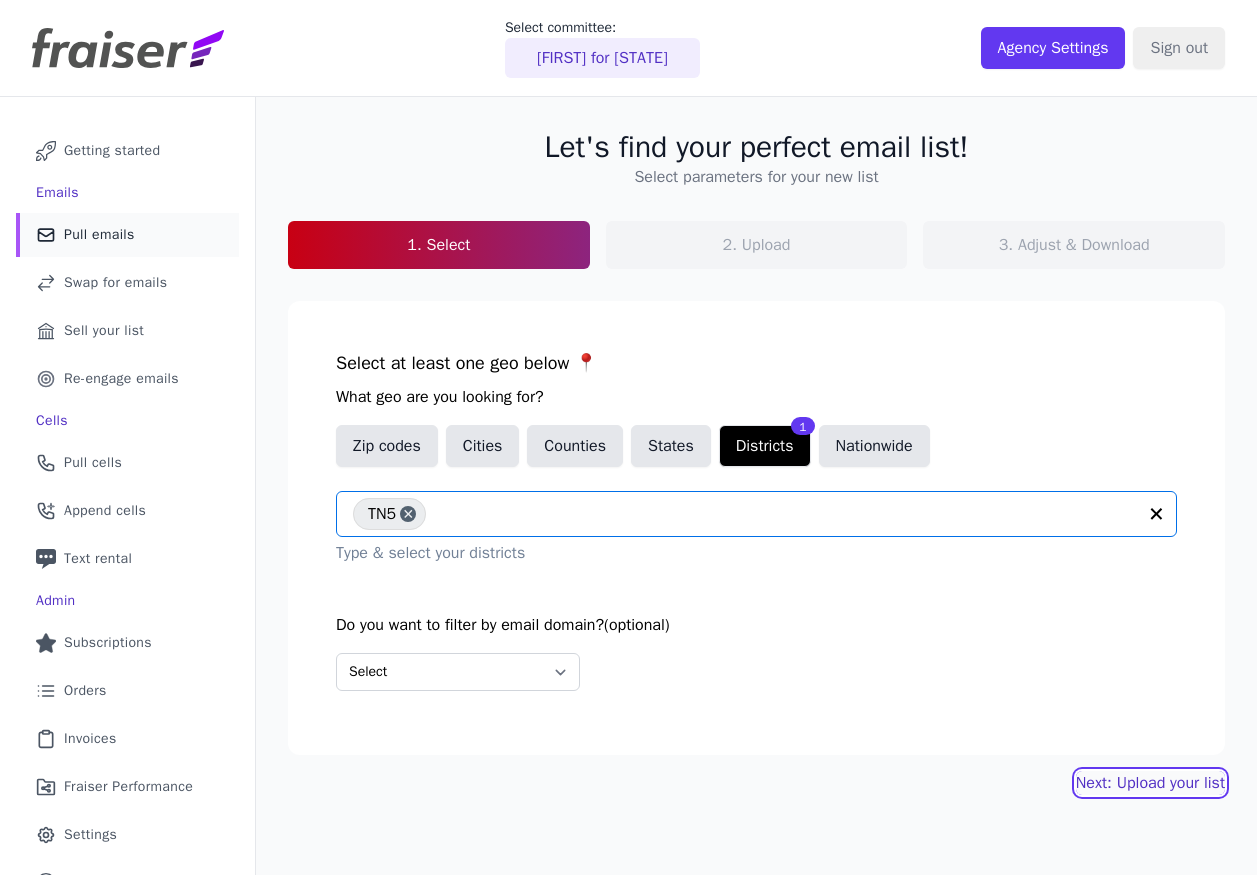 click on "Next: Upload your list" at bounding box center [1150, 783] 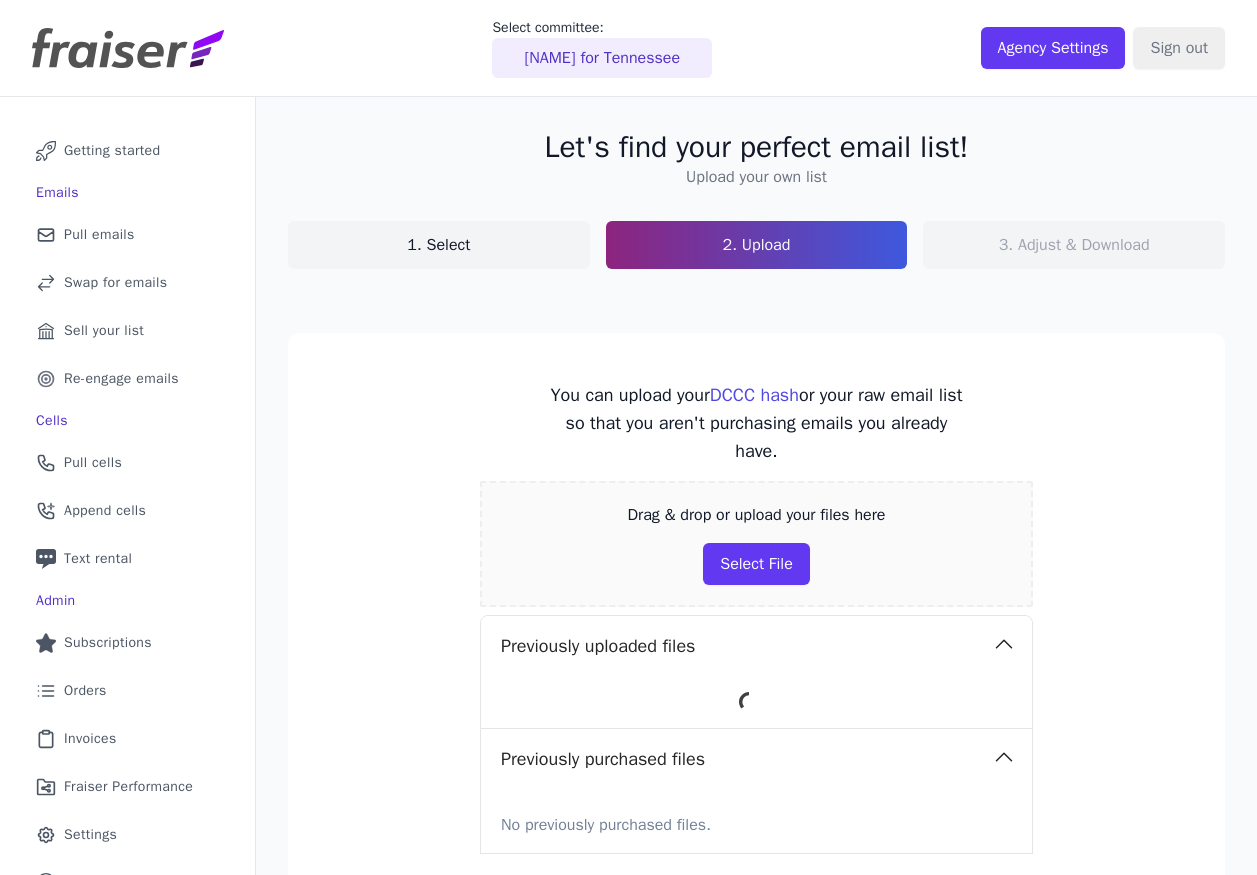 scroll, scrollTop: 0, scrollLeft: 0, axis: both 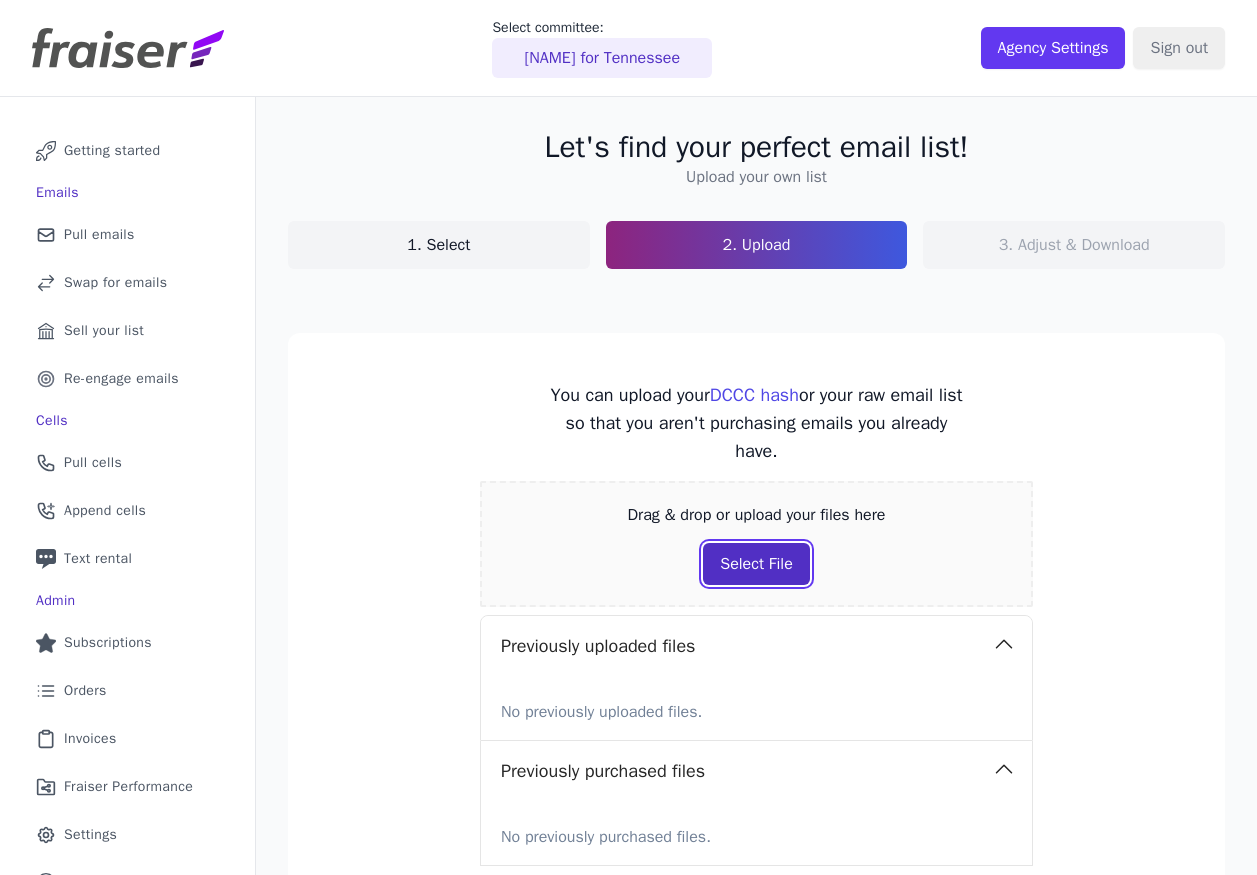 click on "Select File" at bounding box center (756, 564) 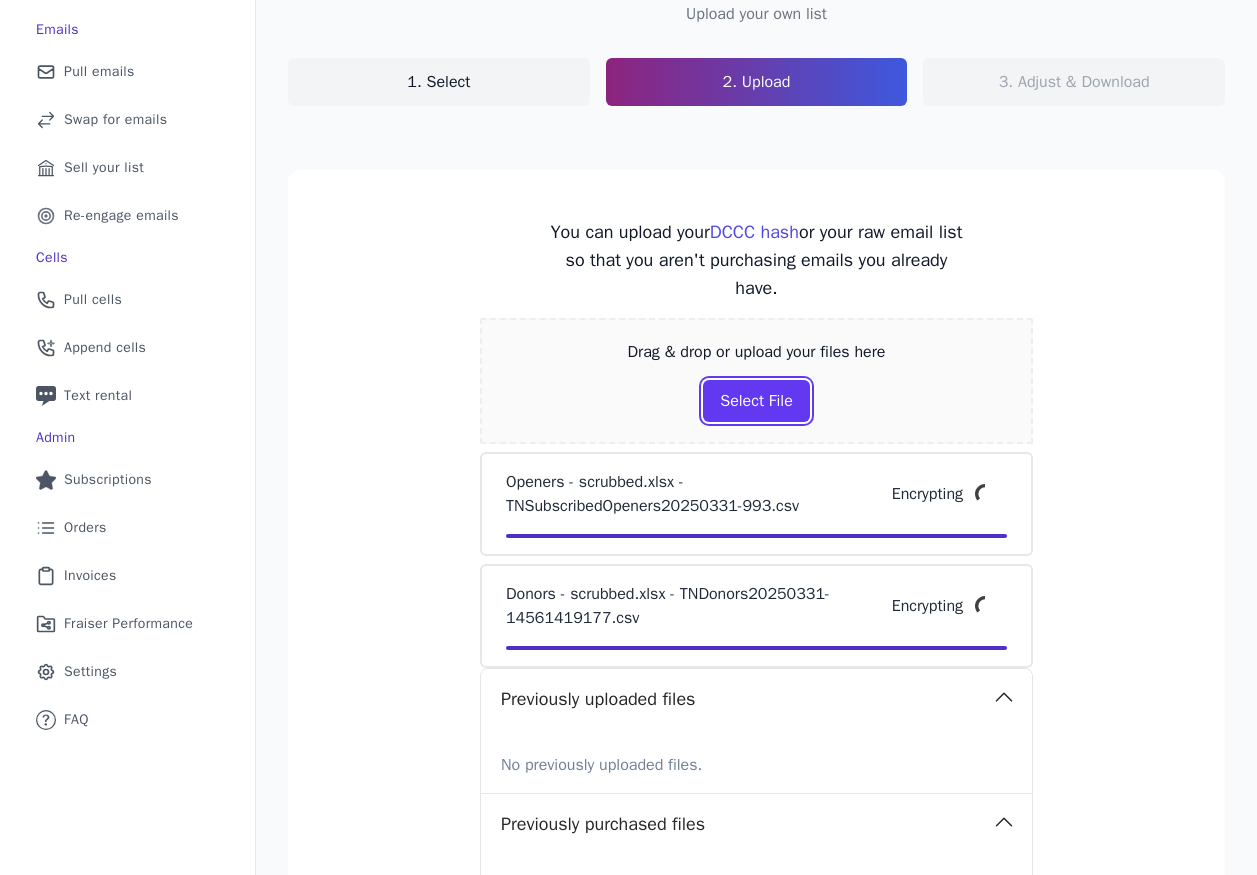 scroll, scrollTop: 171, scrollLeft: 0, axis: vertical 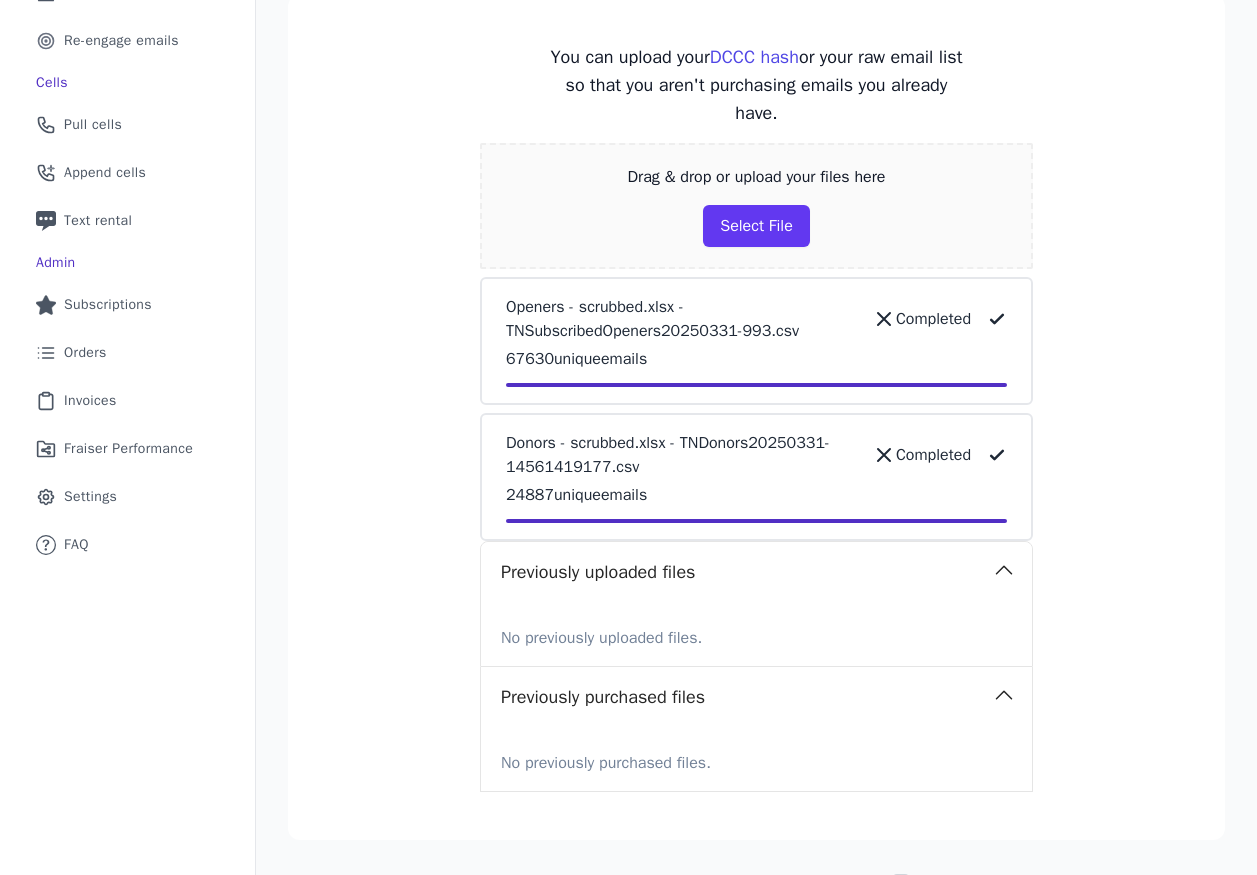 click 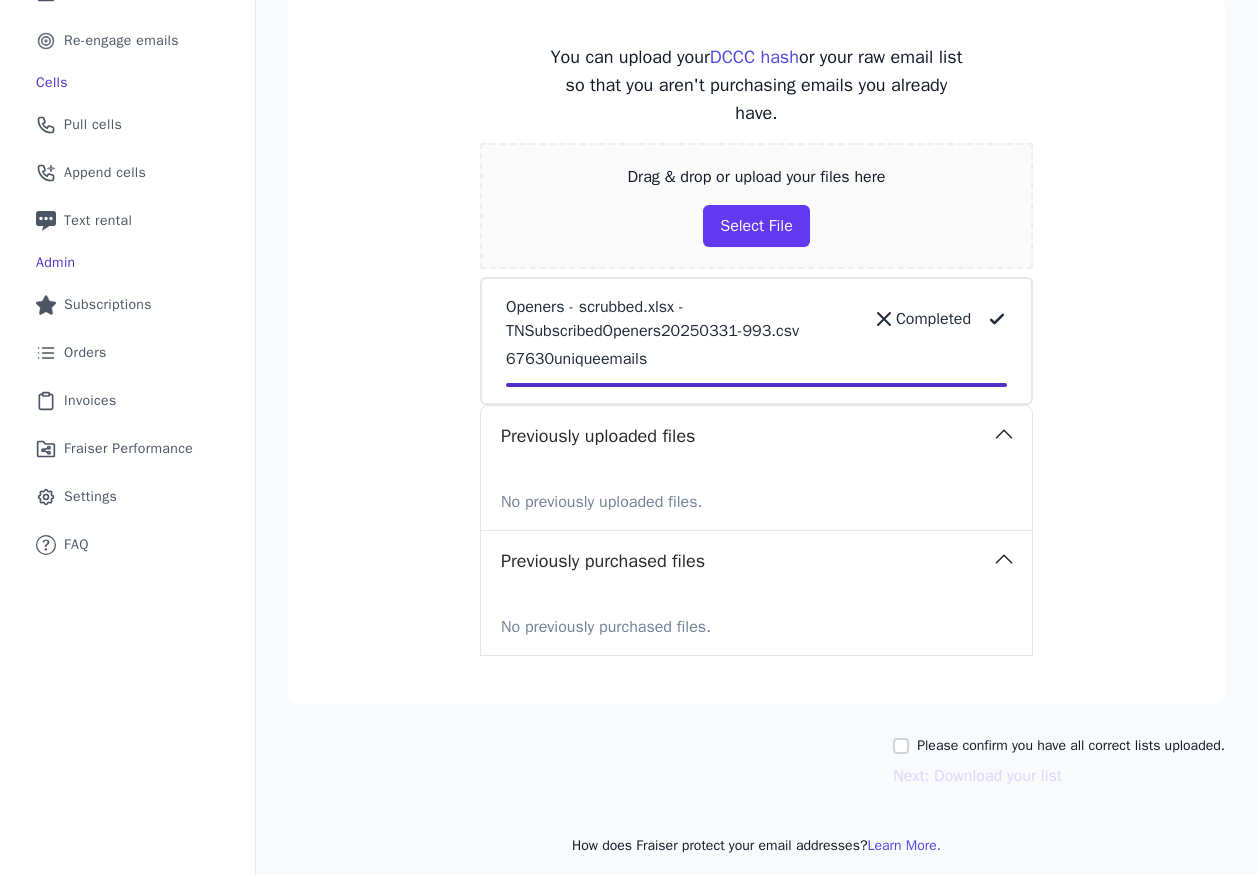 click 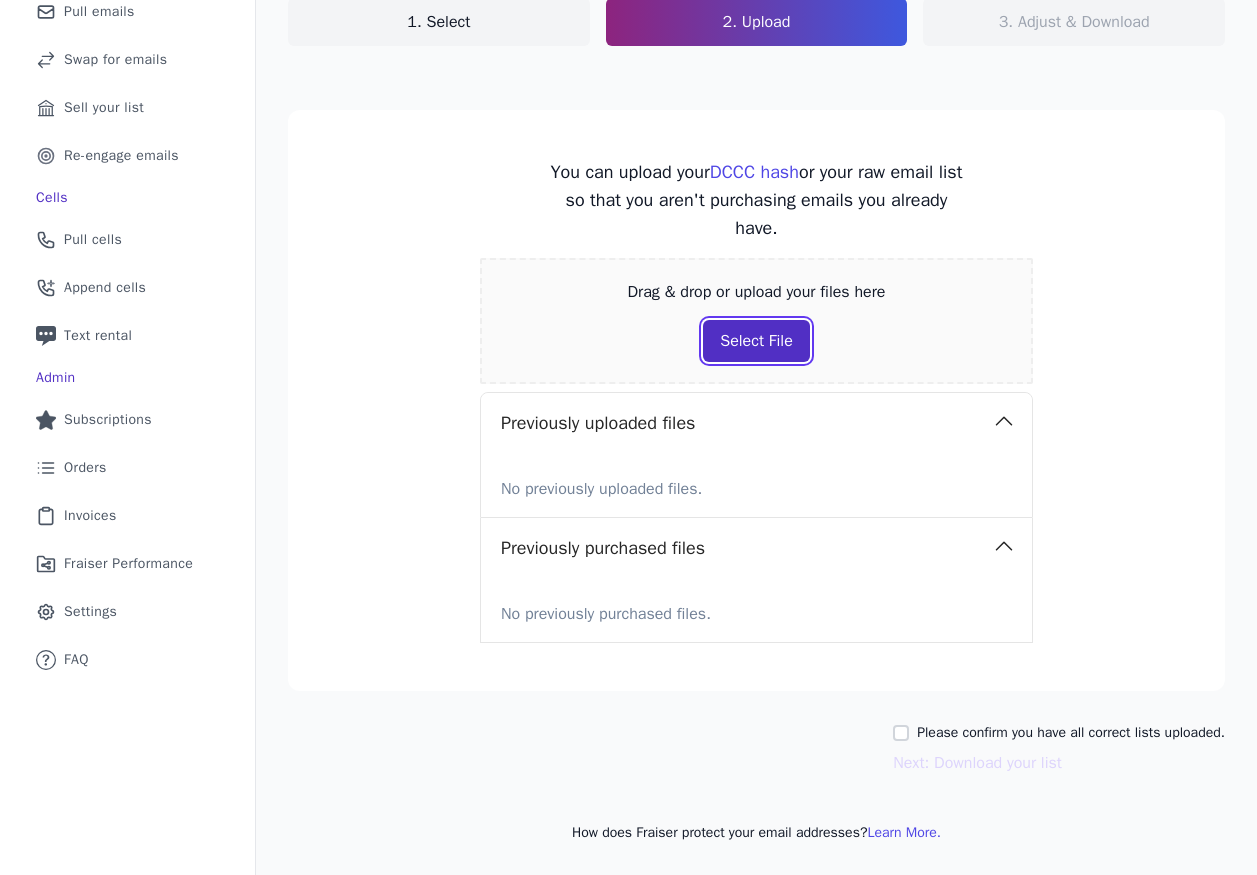click on "Select File" at bounding box center (756, 341) 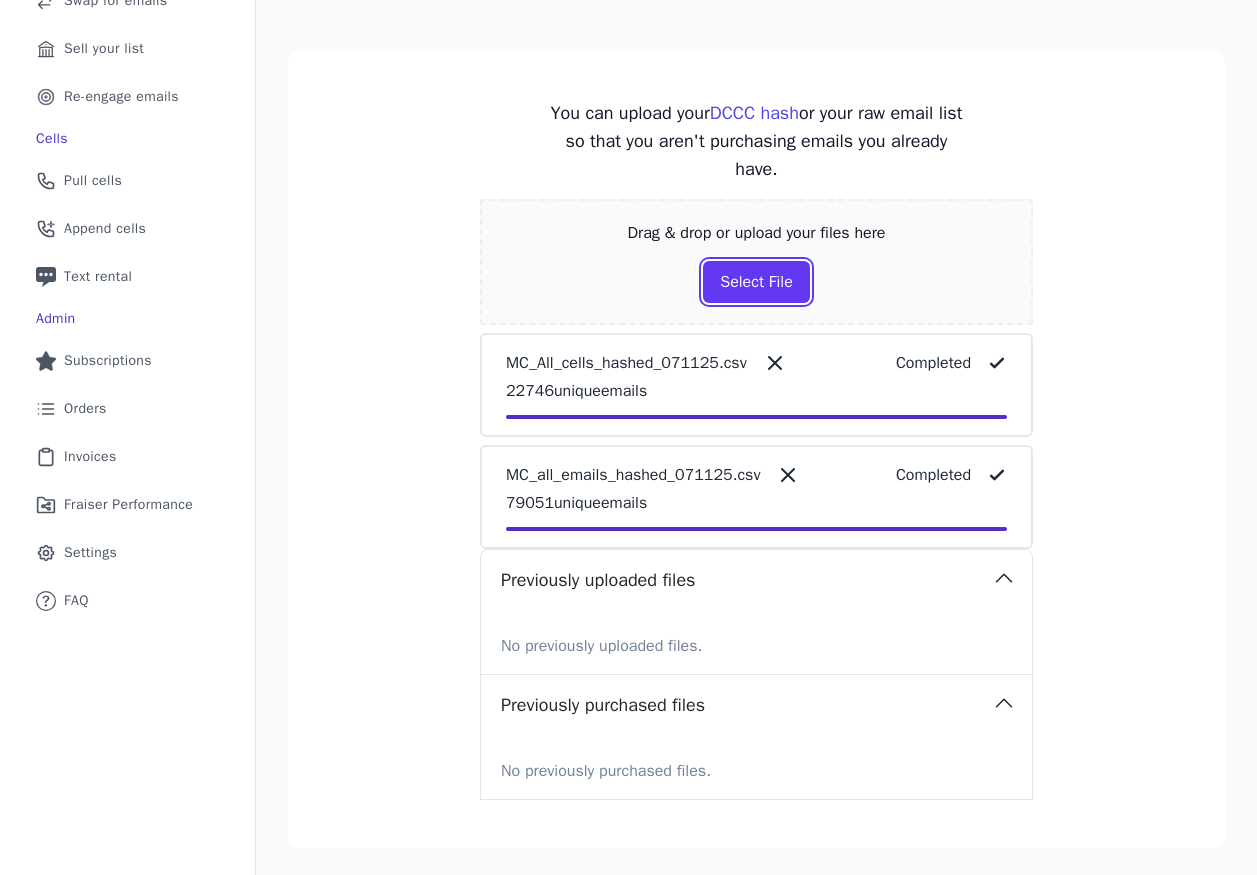 scroll, scrollTop: 366, scrollLeft: 0, axis: vertical 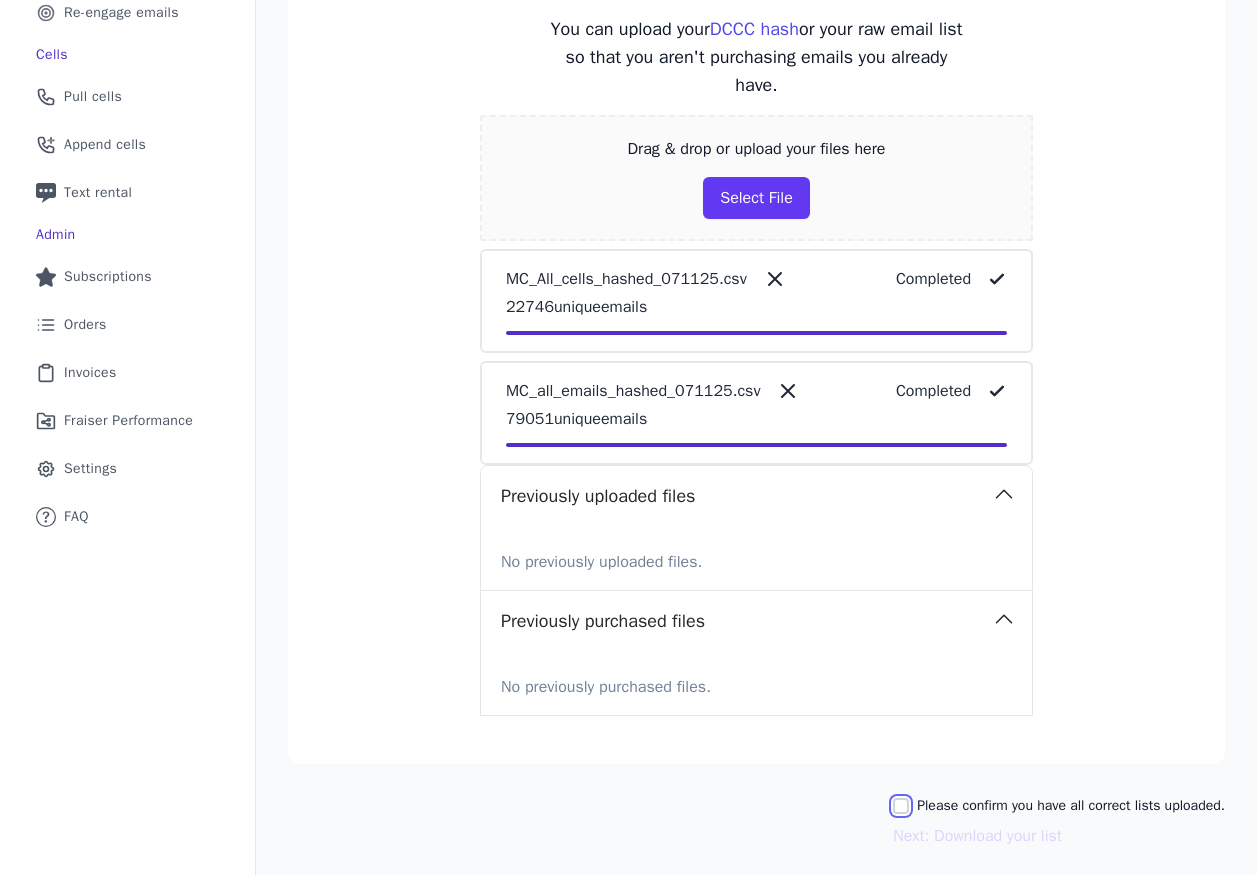 click on "Please confirm you have all correct lists uploaded." at bounding box center [901, 806] 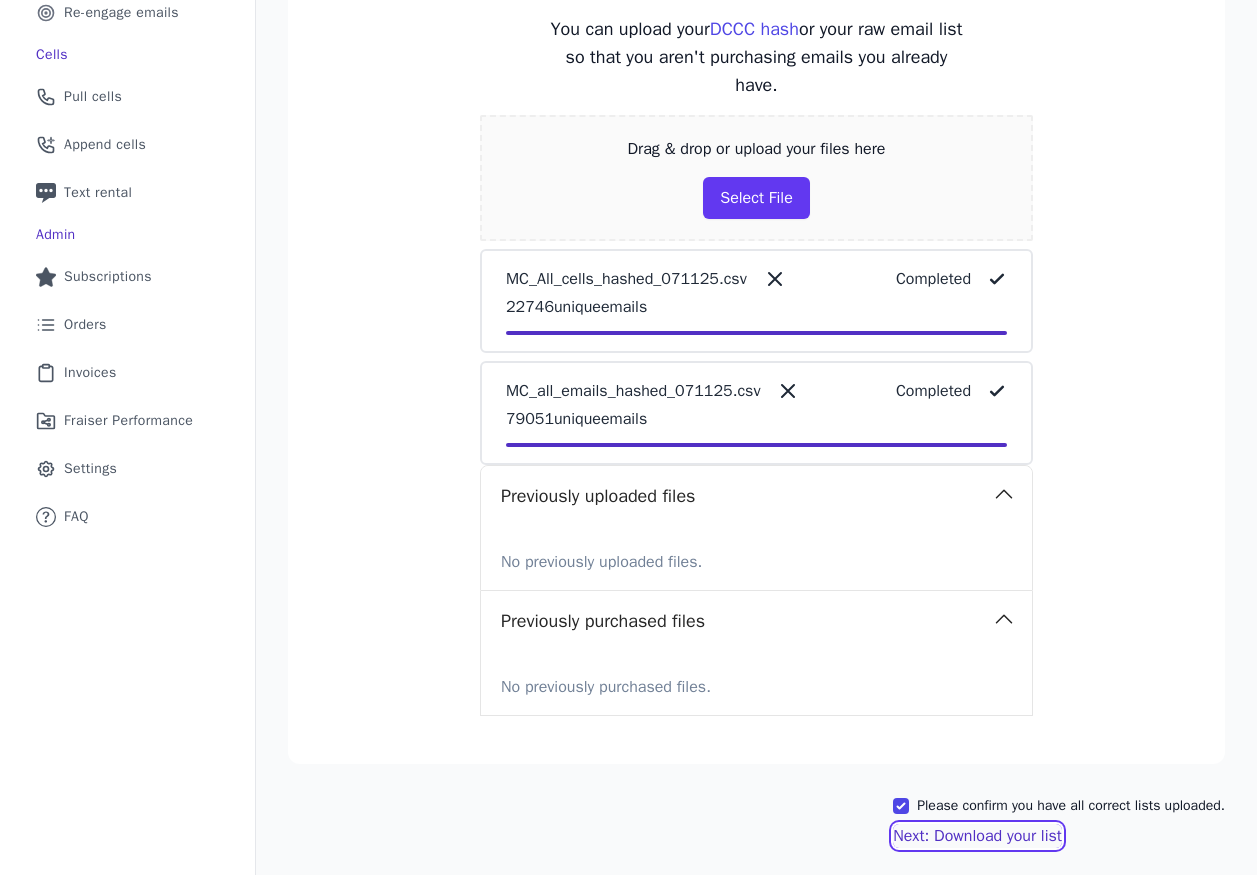 click on "Next: Download your list" at bounding box center [977, 836] 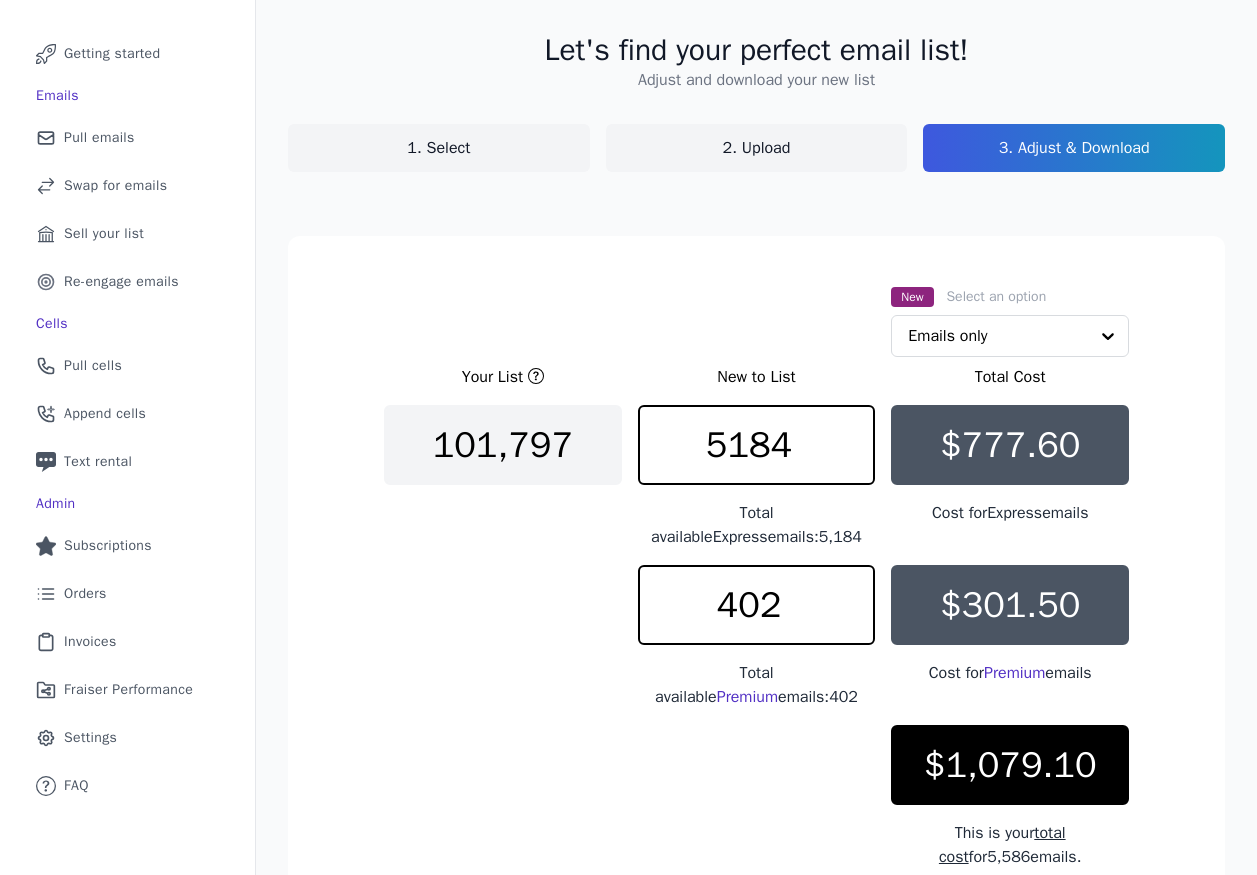 scroll, scrollTop: 325, scrollLeft: 0, axis: vertical 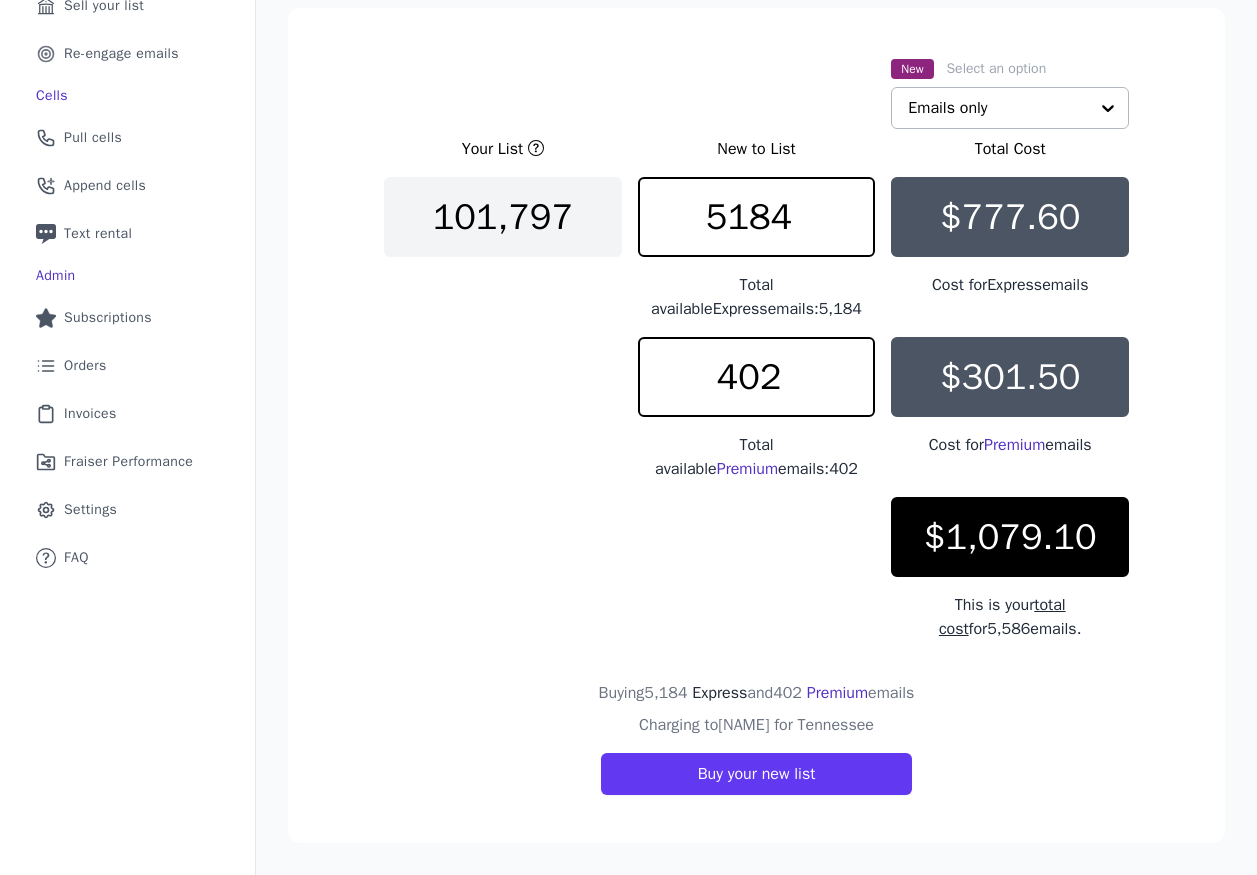 click 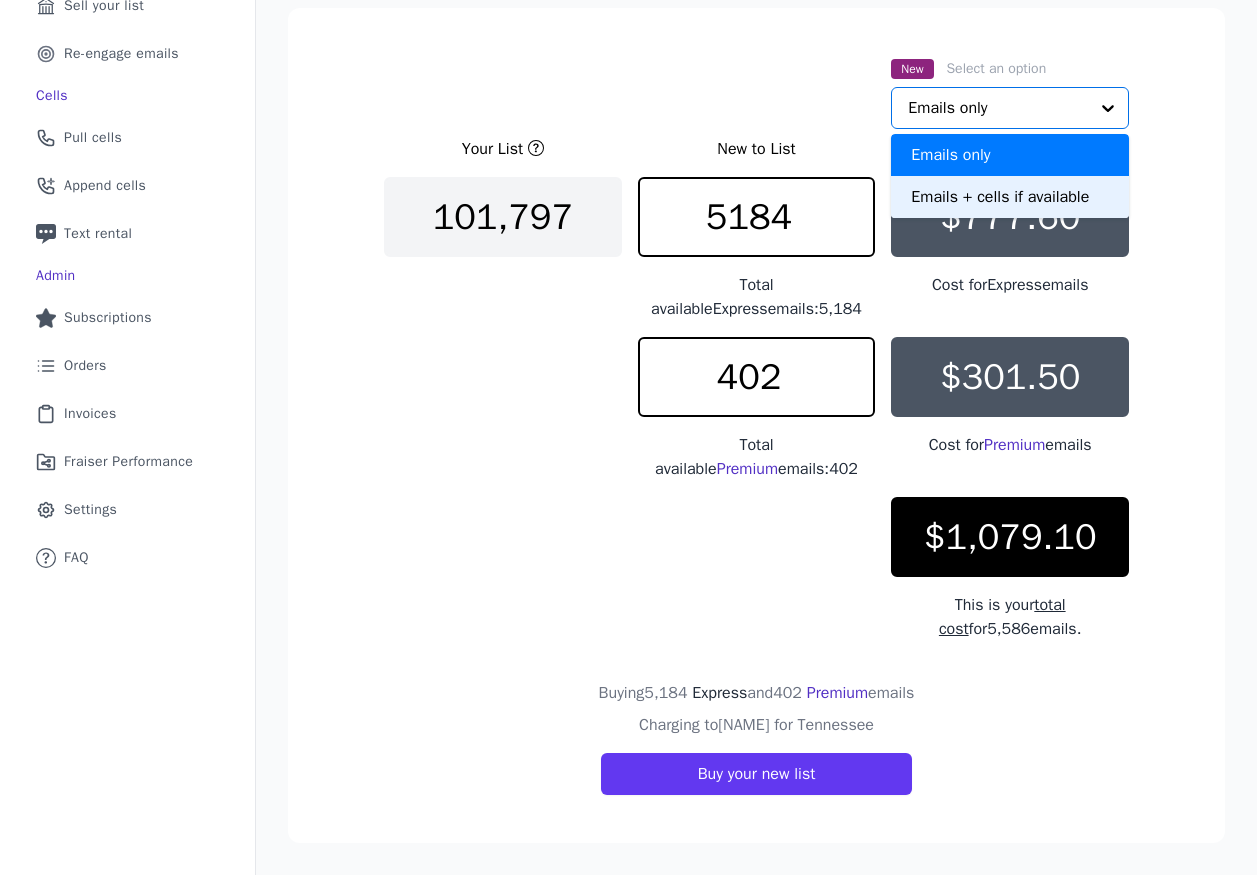 click on "Emails + cells if available" at bounding box center [1010, 197] 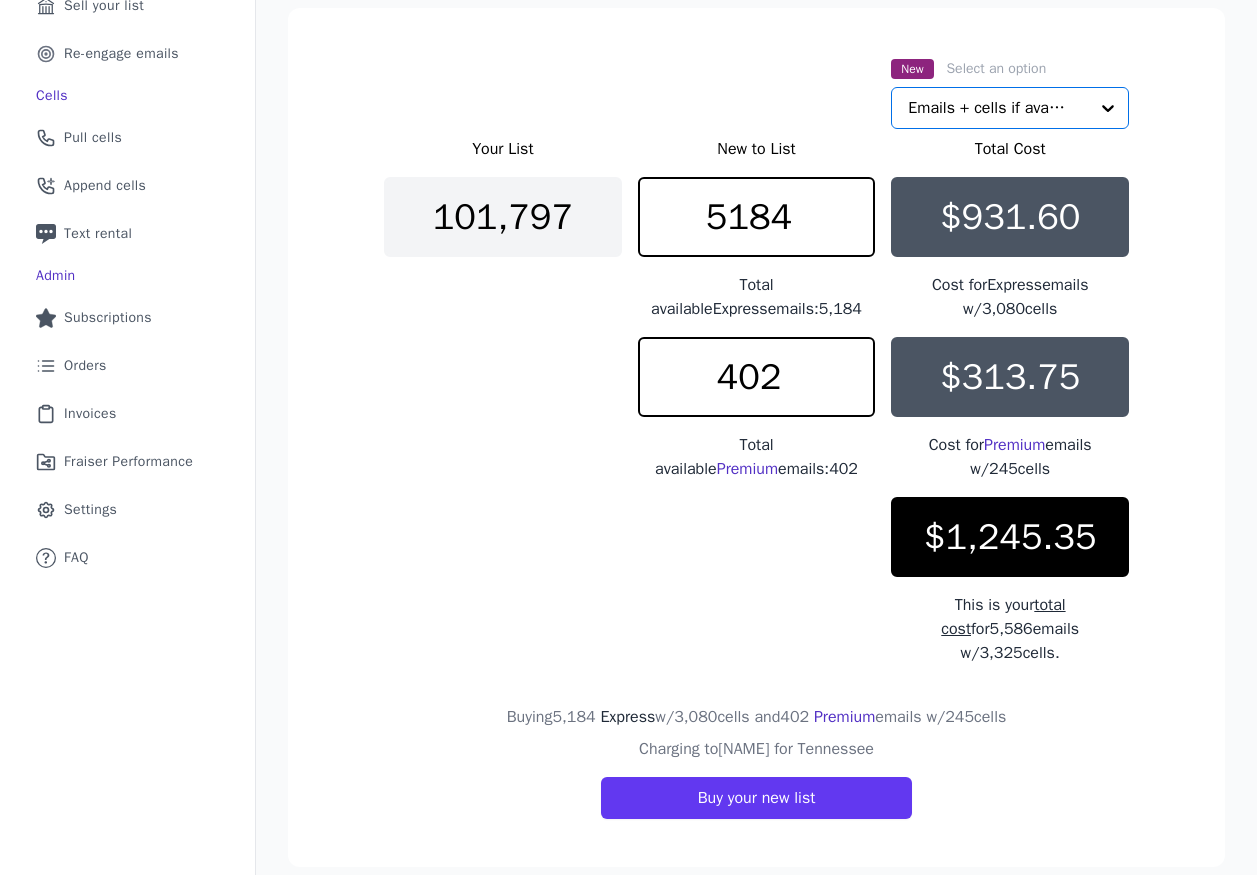 click on "New   Select an option     Option Emails + cells if available, selected.   Select is focused, type to refine list, press down to open the menu.     Emails + cells if available               Your List   New to List   Total Cost   101,797   5184   Total available  Express  emails:  5,184   $931.60   Cost for  Express  emails w/  3,080  cells   402   Total available  Premium
emails:  402   $313.75   Cost for  Premium  emails w/  245
cells     $1,245.35   This is your  total cost  for  5,586
emails w/  3,325  cells.         Buying  5,184   Express  w/  3,080  cells and
402   Premium  emails w/  245
cells
Charging to  Mike for Tennessee   Buy your new list" at bounding box center (756, 437) 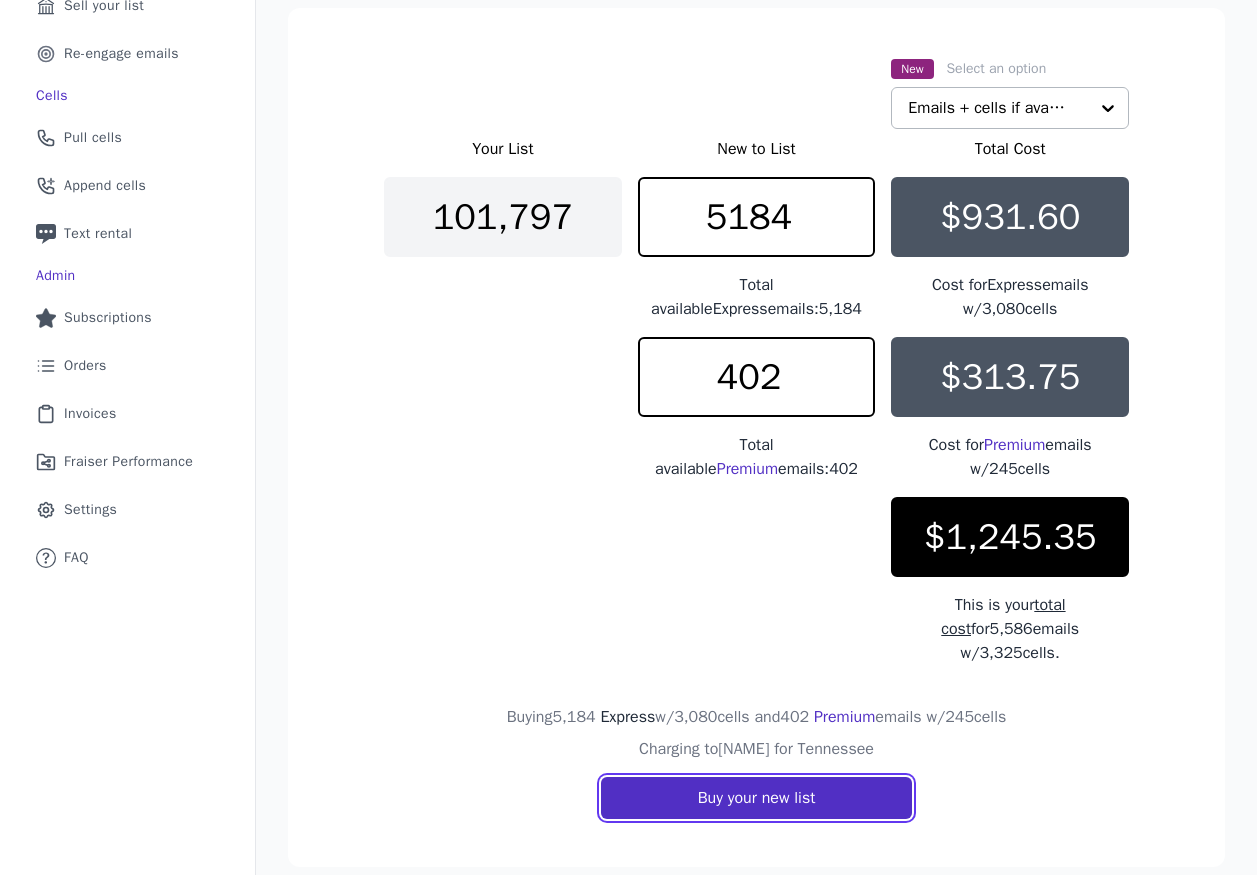 click on "Buy your new list" at bounding box center (757, 798) 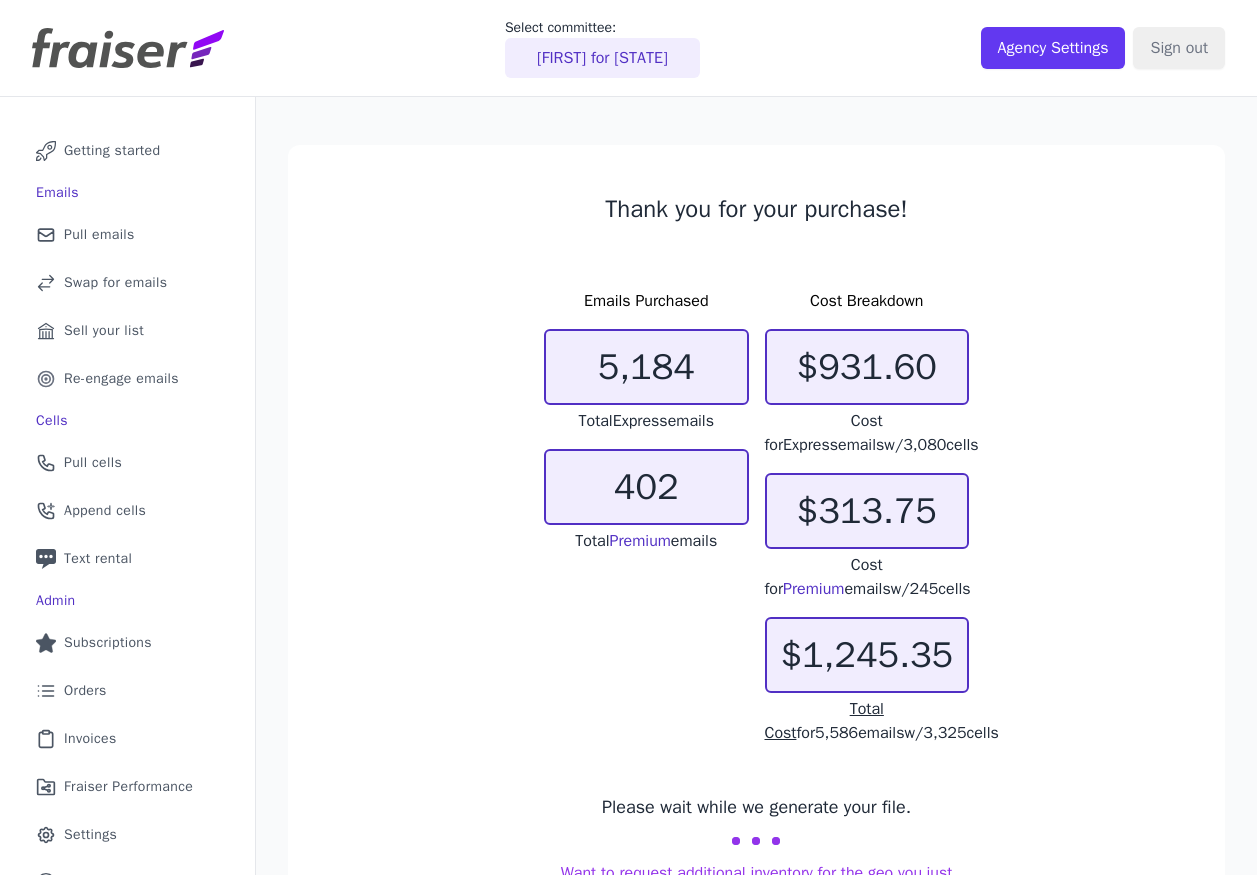 scroll, scrollTop: 0, scrollLeft: 0, axis: both 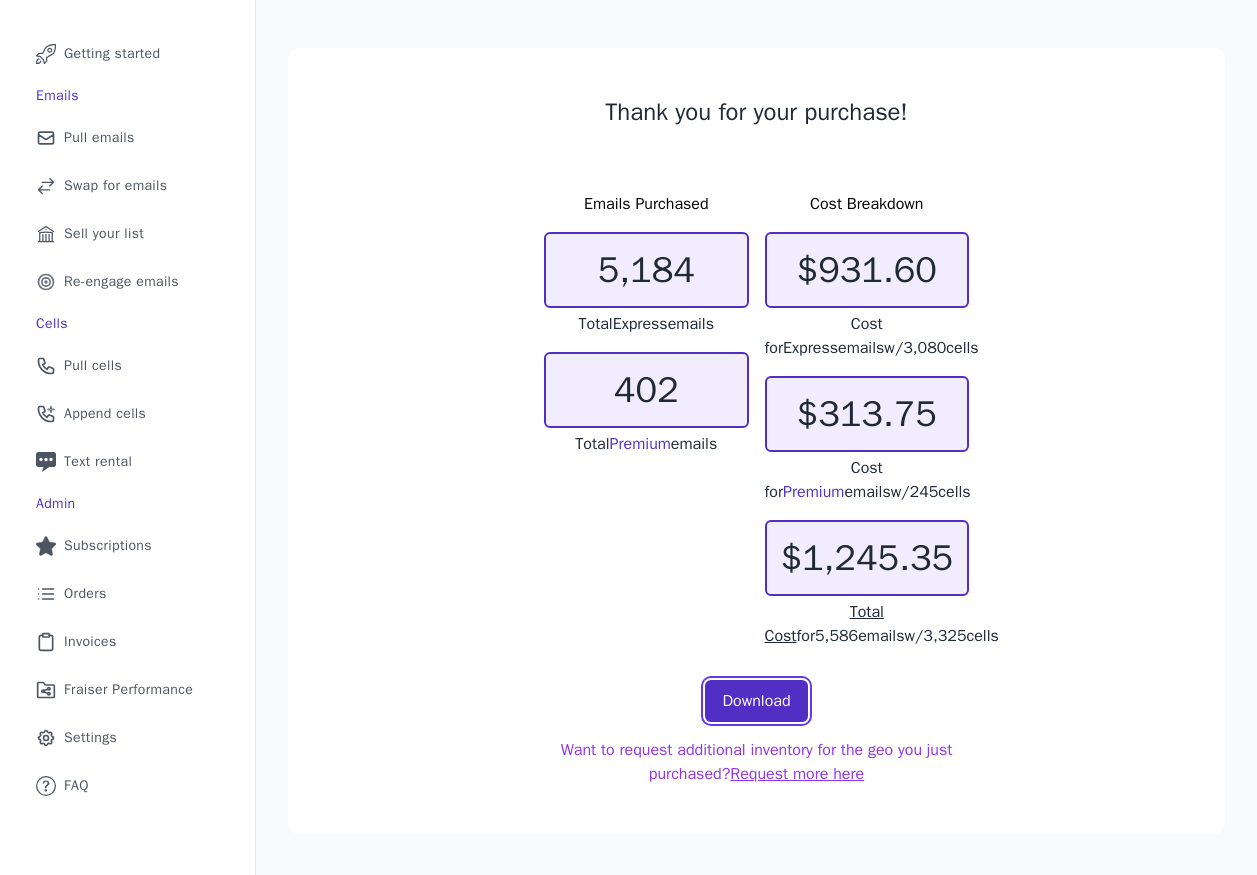 click on "Download" at bounding box center [756, 701] 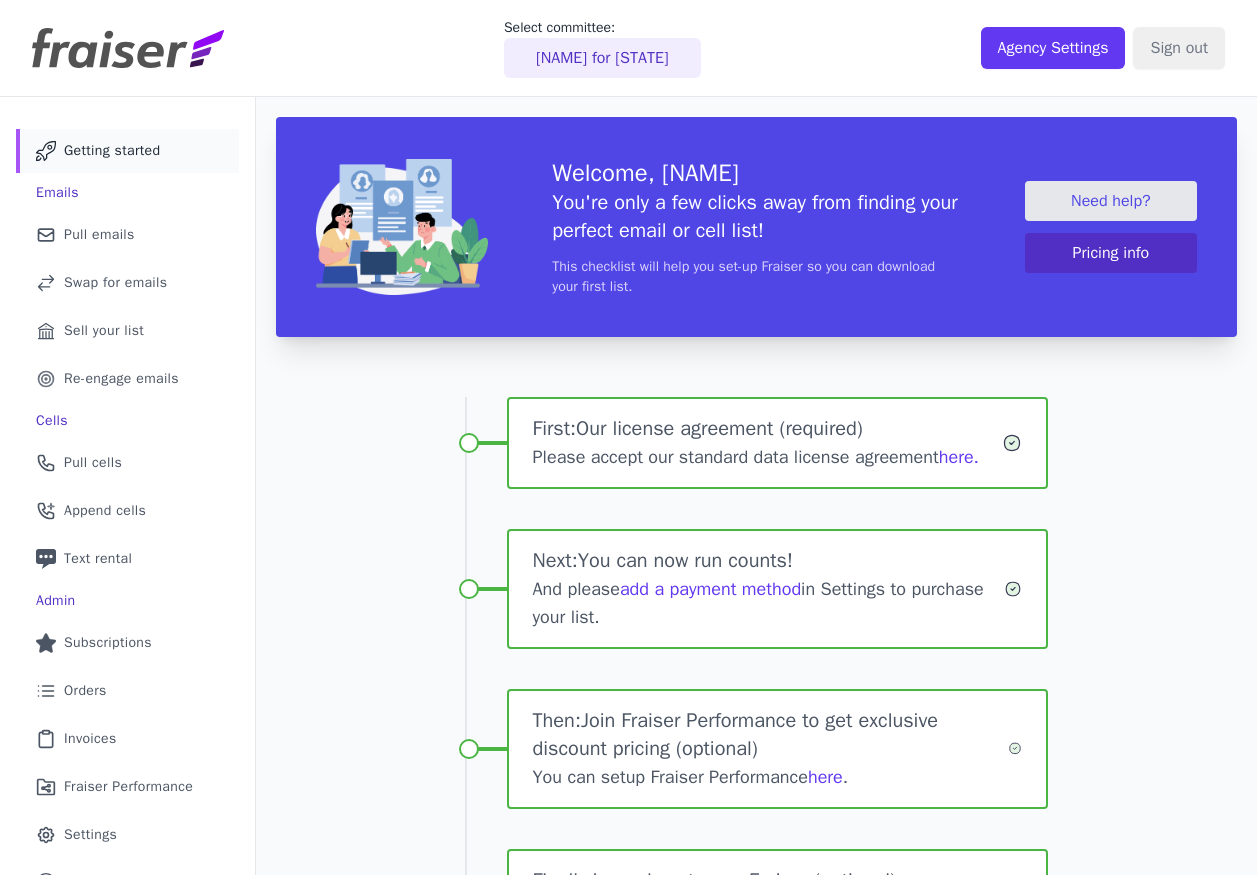 scroll, scrollTop: 0, scrollLeft: 0, axis: both 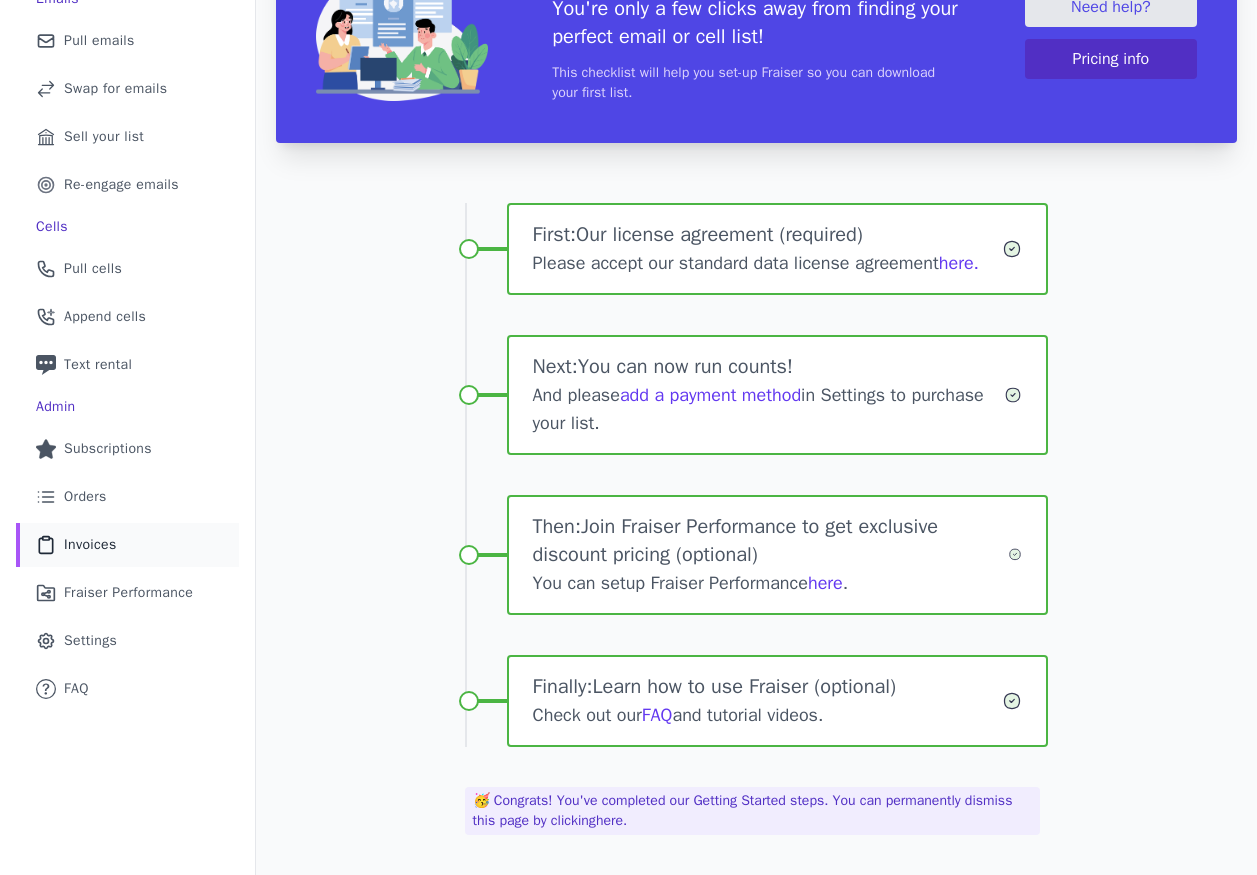 click on "Clipboard Icon Outline of a clipboard
Invoices" at bounding box center (127, 545) 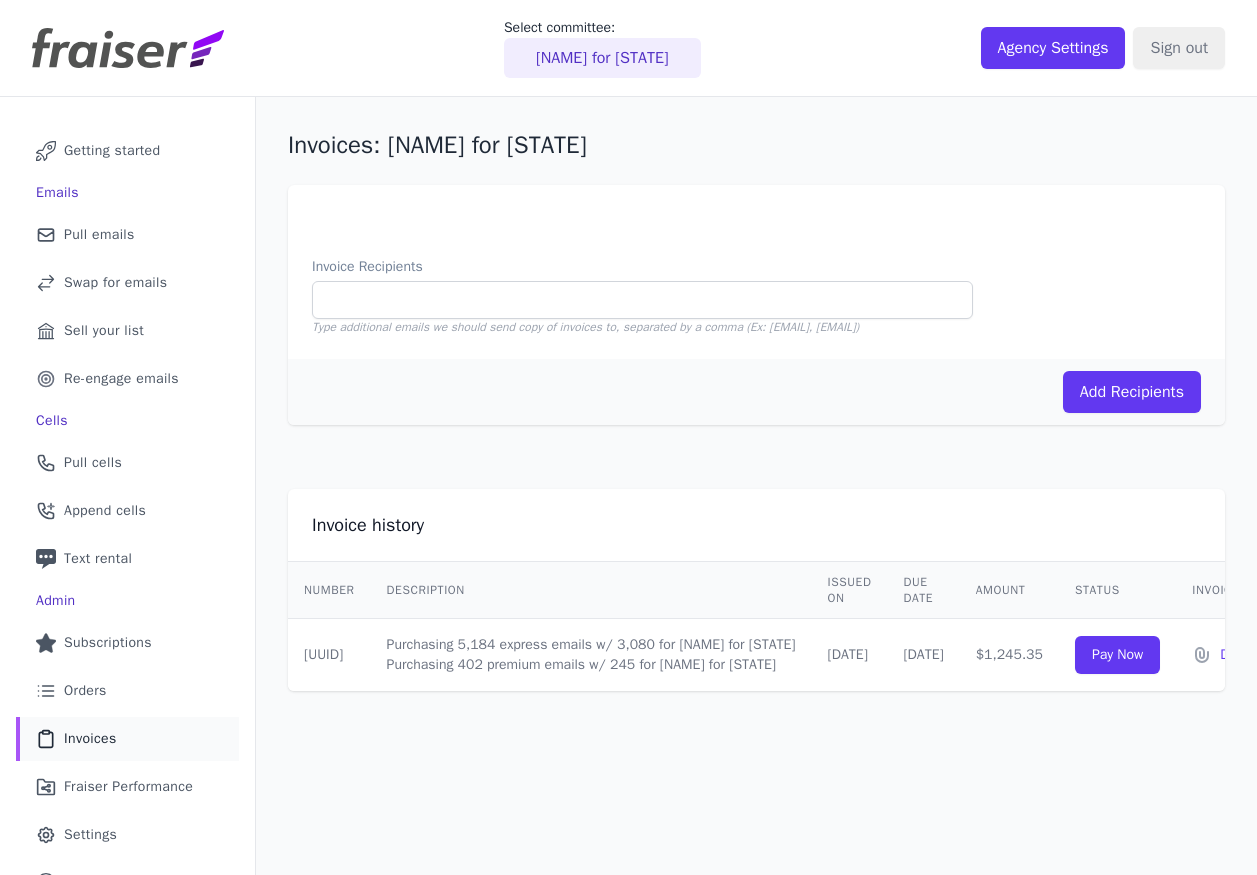 scroll, scrollTop: 0, scrollLeft: 0, axis: both 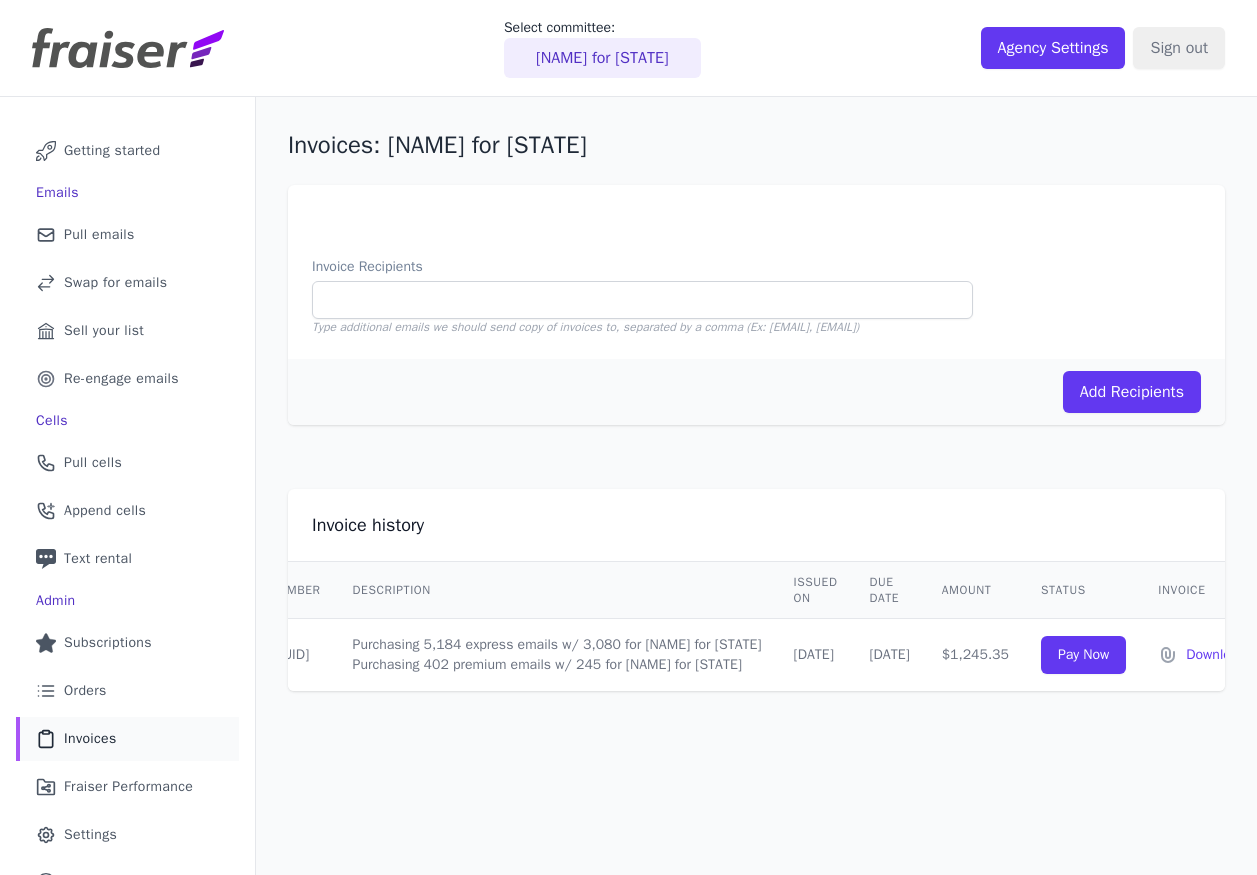 click on "$1,245.35" at bounding box center [975, 655] 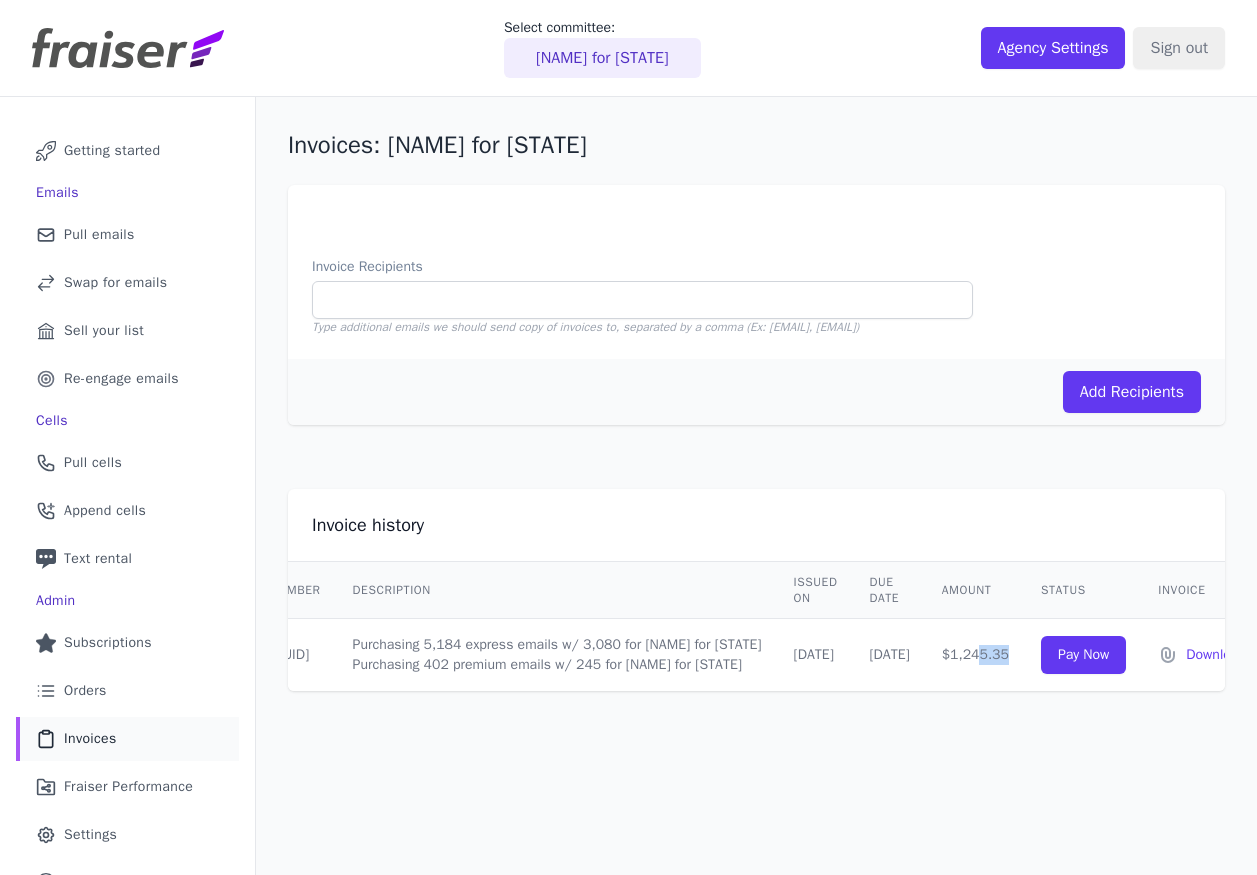 click on "$1,245.35" at bounding box center (975, 655) 